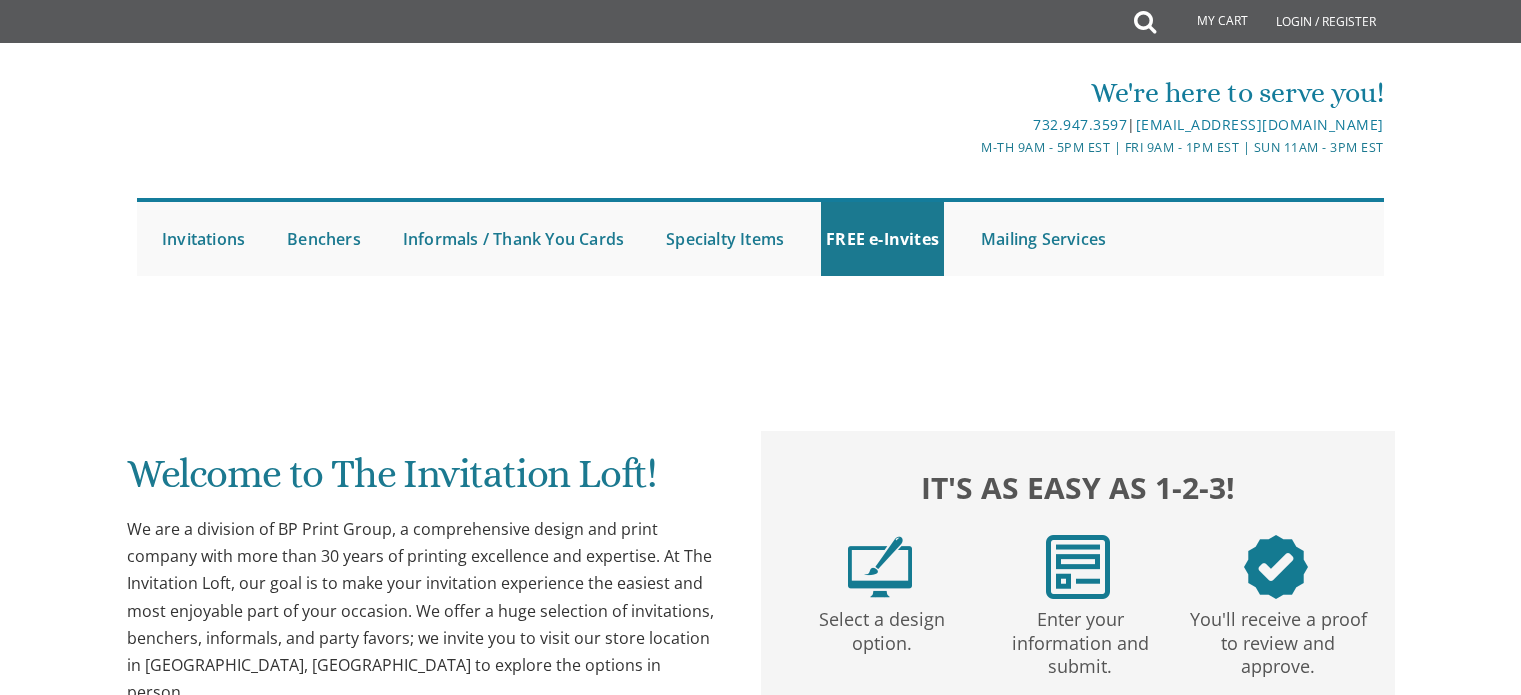 scroll, scrollTop: 0, scrollLeft: 0, axis: both 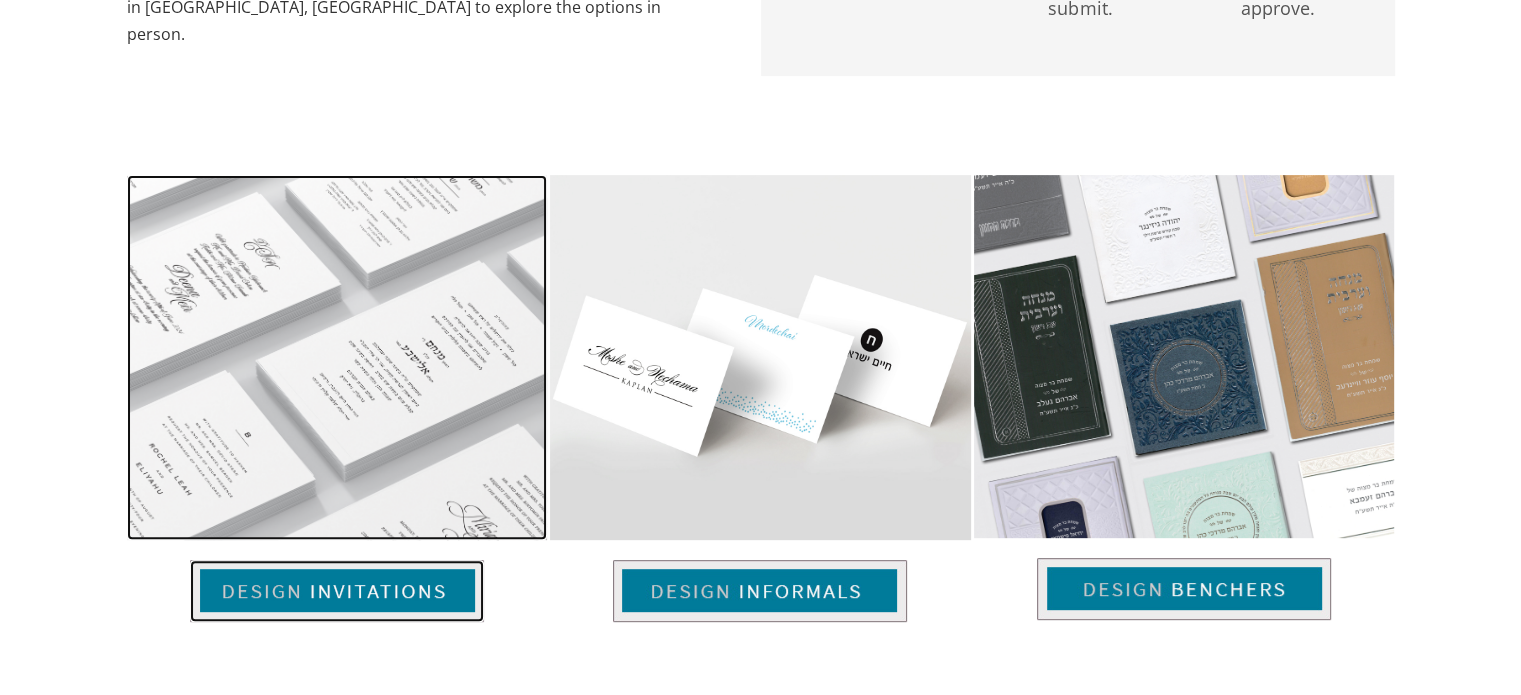 click at bounding box center (337, 591) 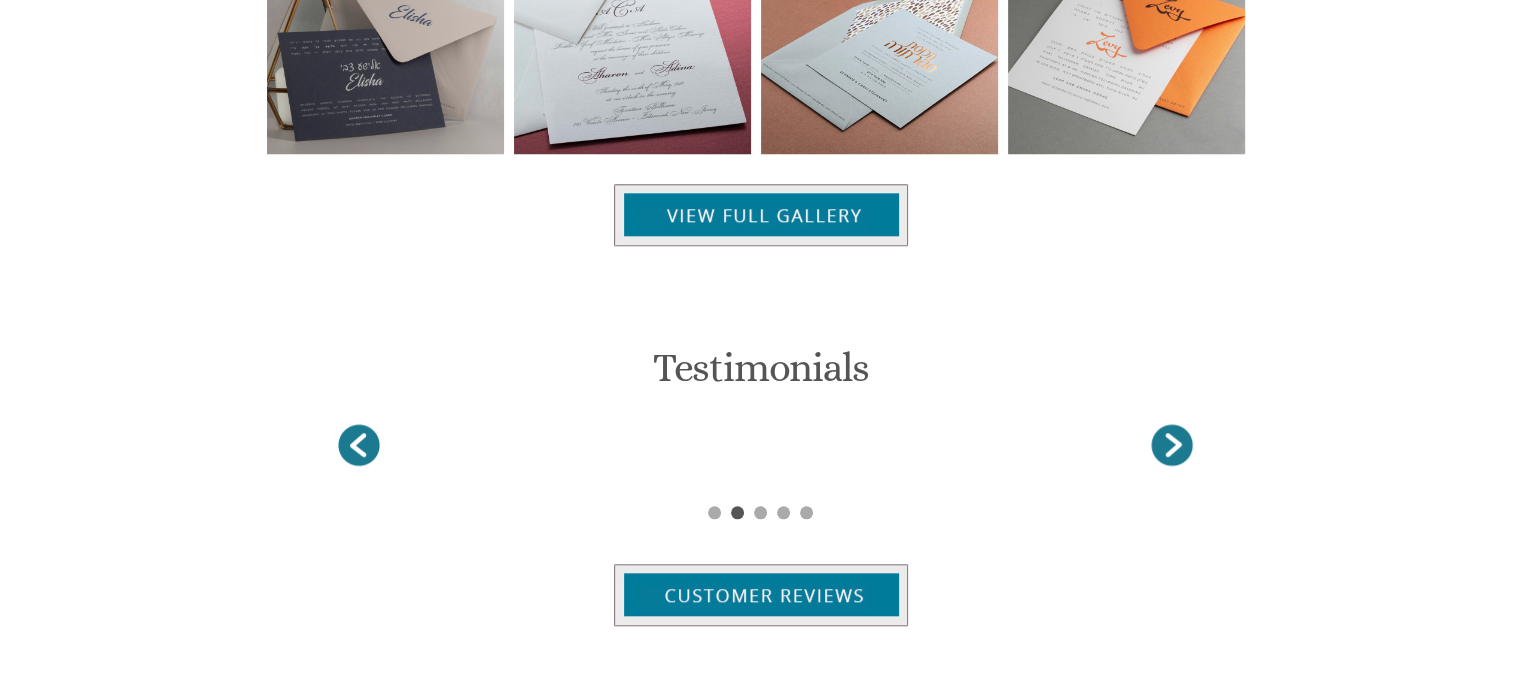 scroll, scrollTop: 1732, scrollLeft: 0, axis: vertical 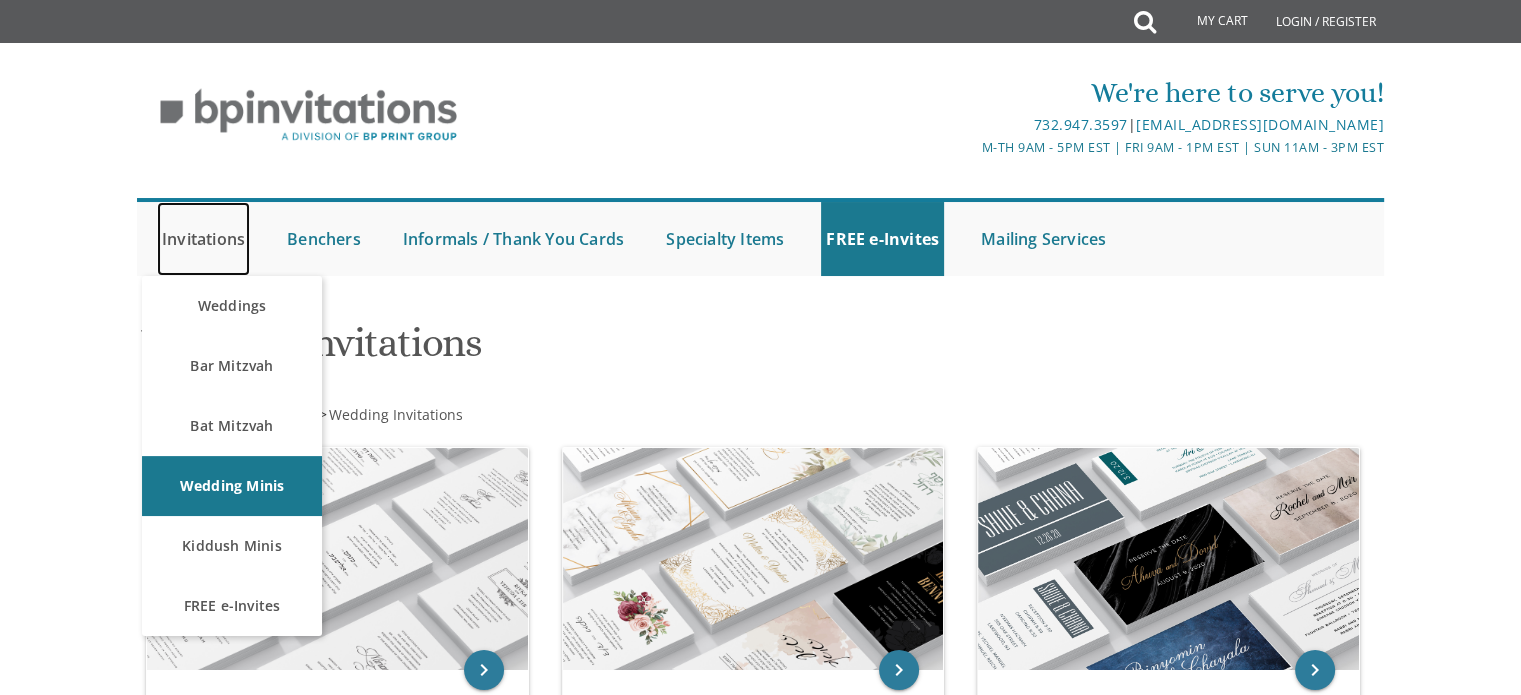 click on "Invitations" at bounding box center [203, 239] 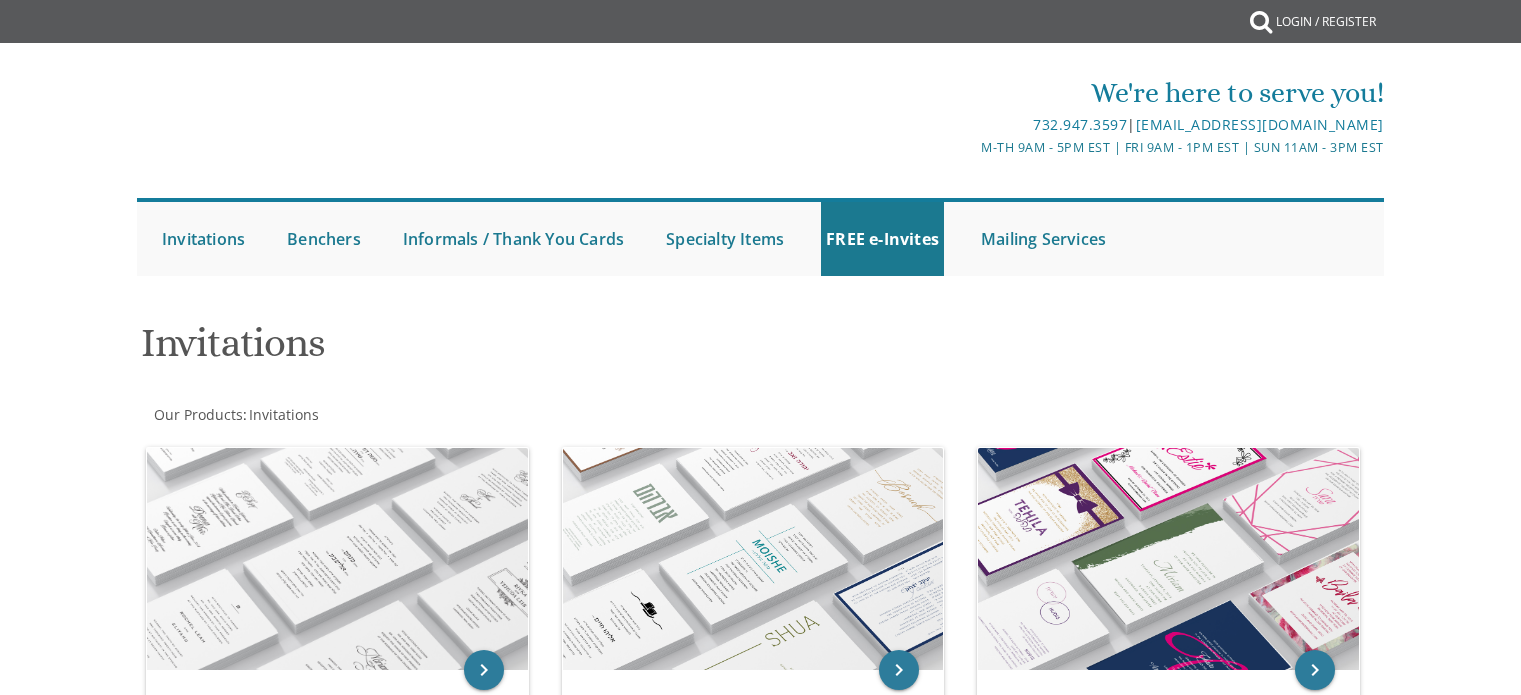 scroll, scrollTop: 0, scrollLeft: 0, axis: both 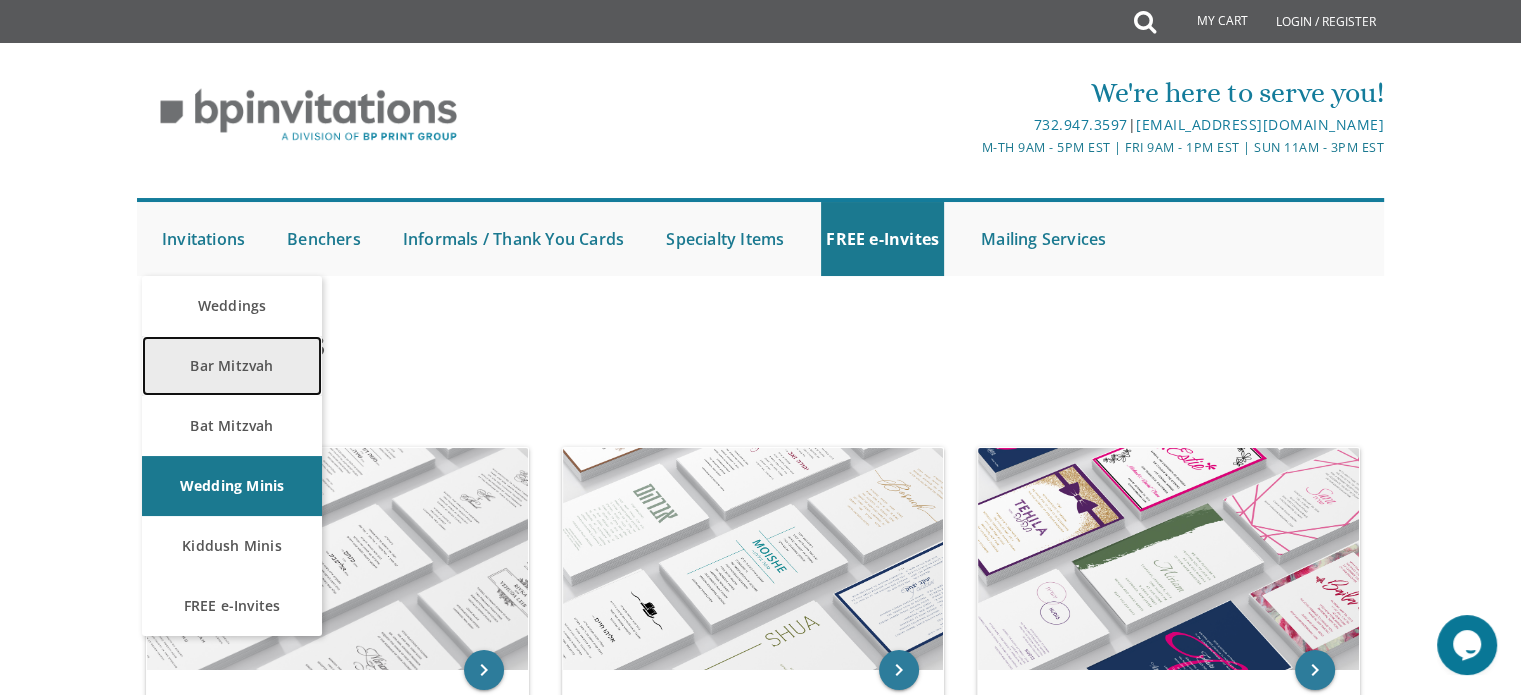click on "Bar Mitzvah" at bounding box center (232, 366) 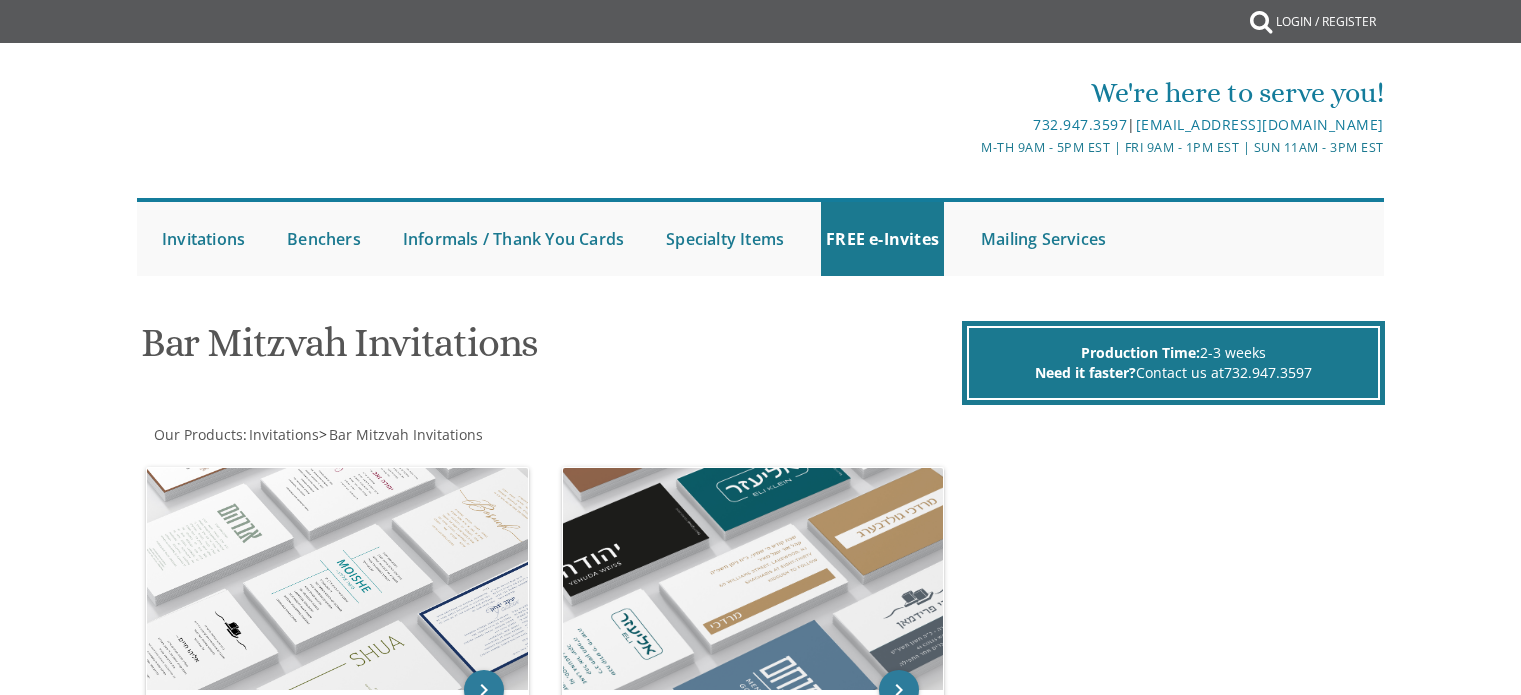 scroll, scrollTop: 0, scrollLeft: 0, axis: both 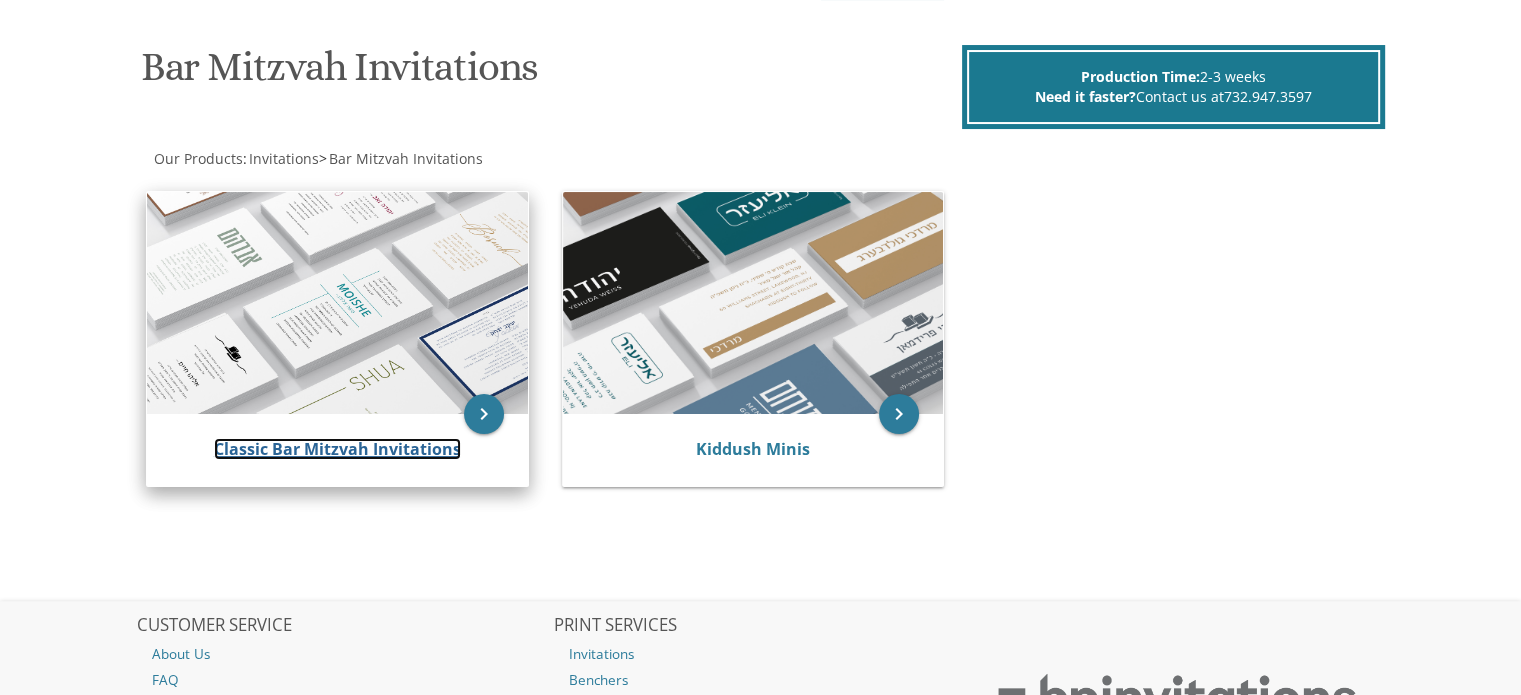 click on "Classic Bar Mitzvah Invitations" at bounding box center [337, 449] 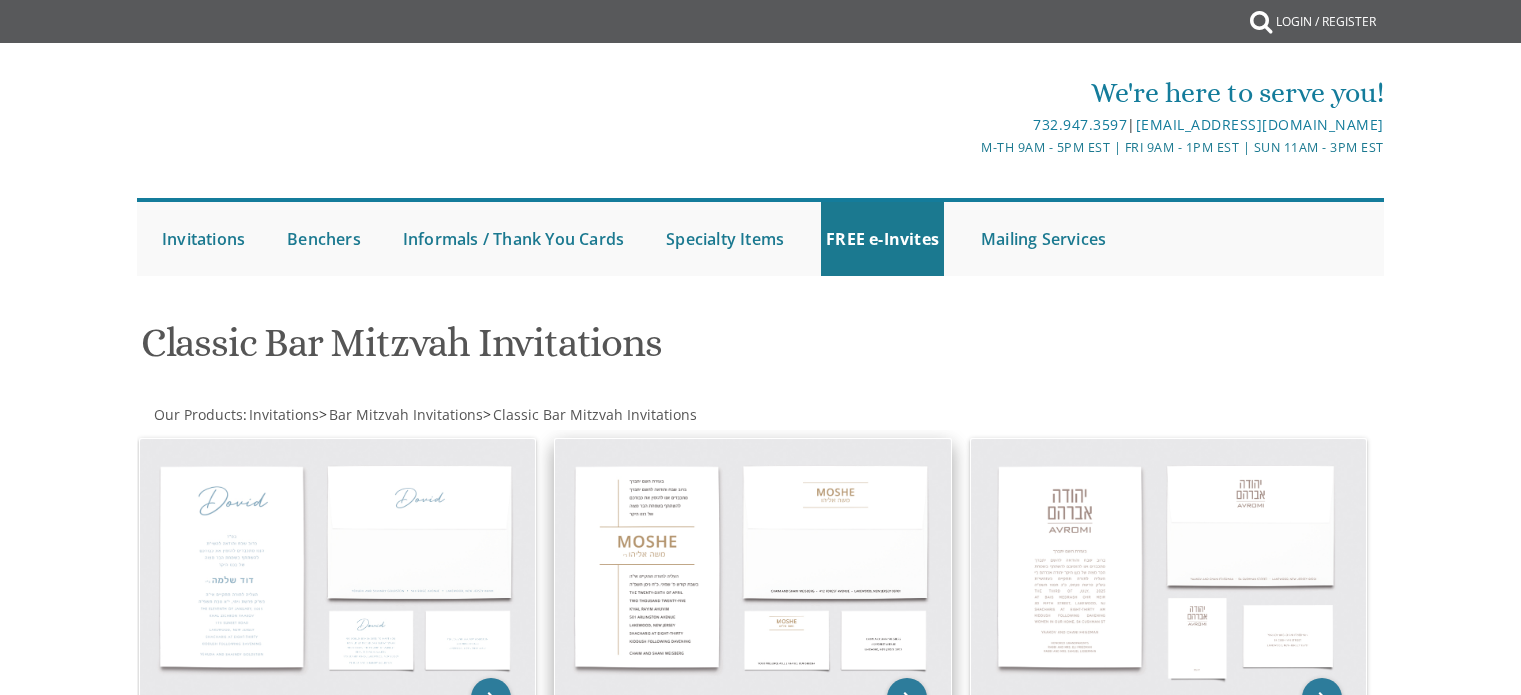 scroll, scrollTop: 0, scrollLeft: 0, axis: both 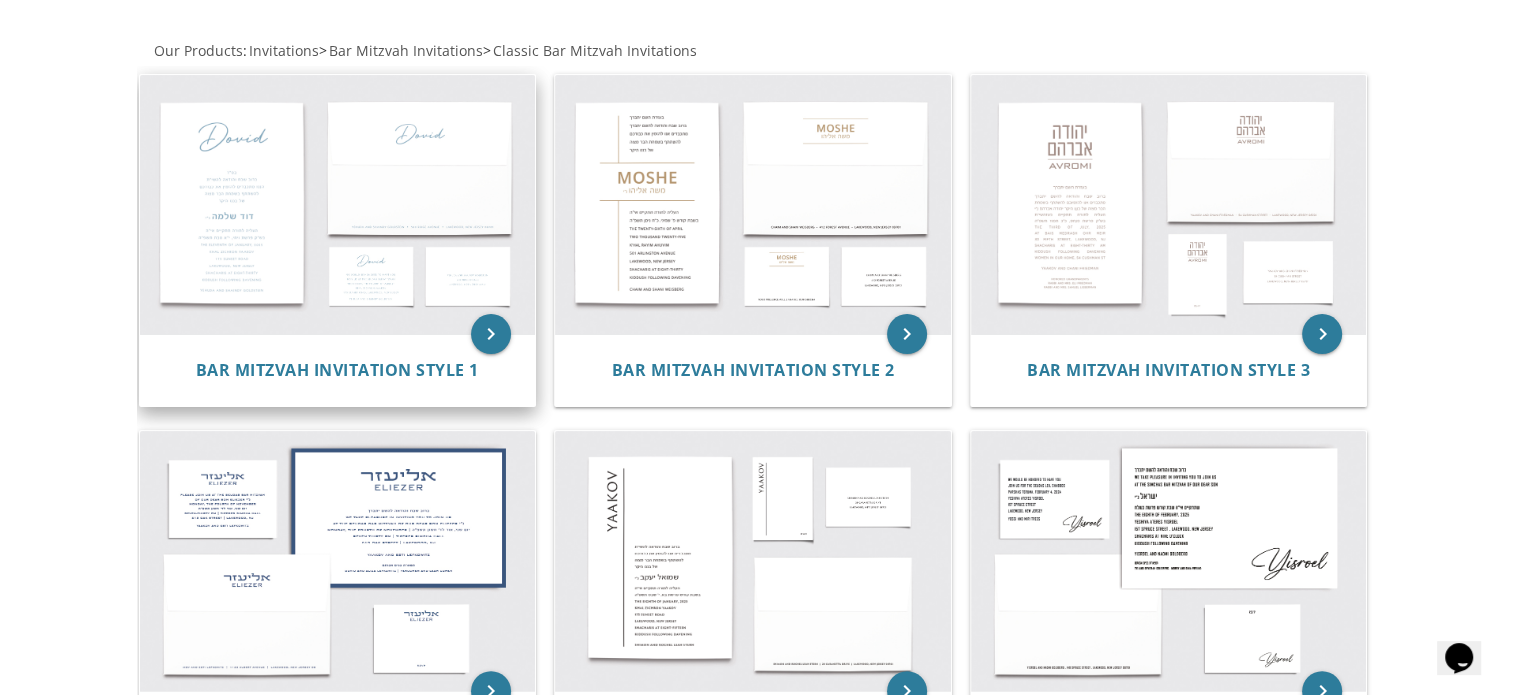 click at bounding box center [338, 205] 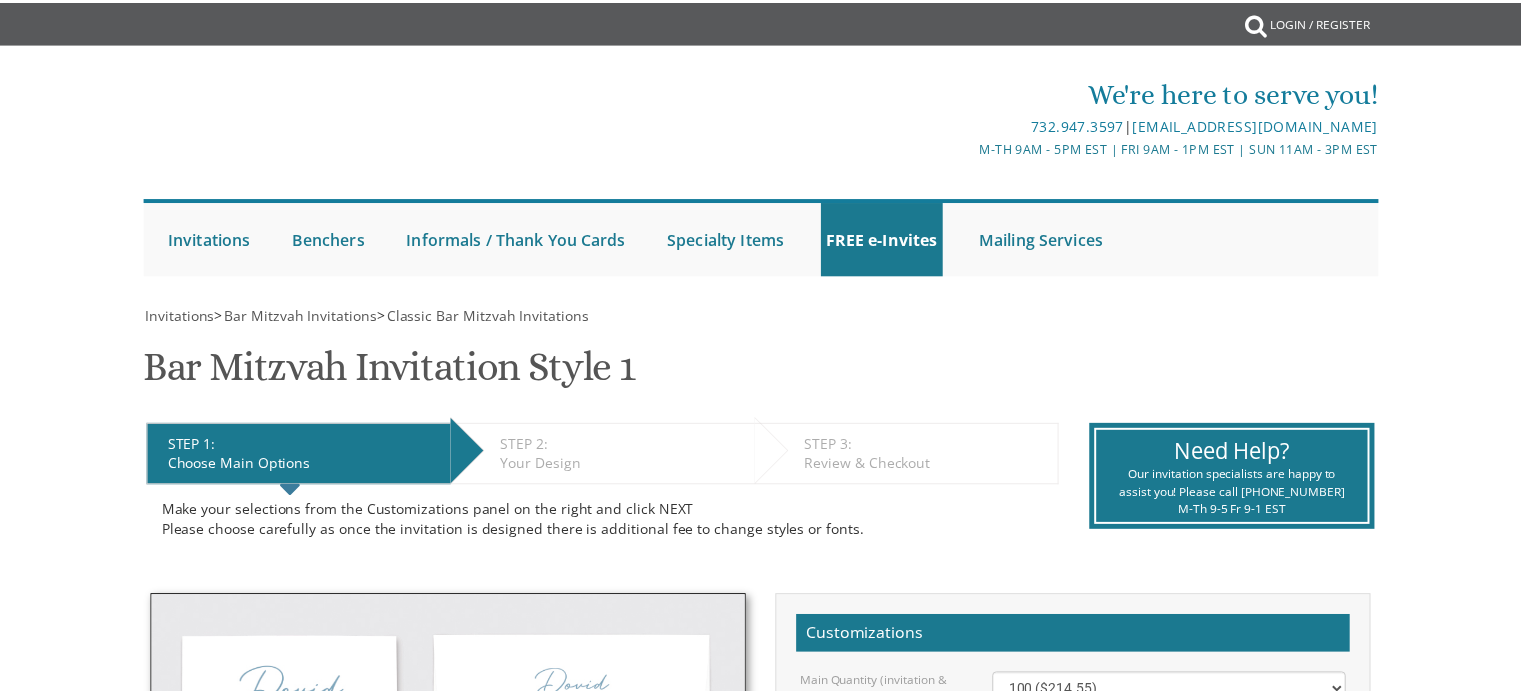 scroll, scrollTop: 0, scrollLeft: 0, axis: both 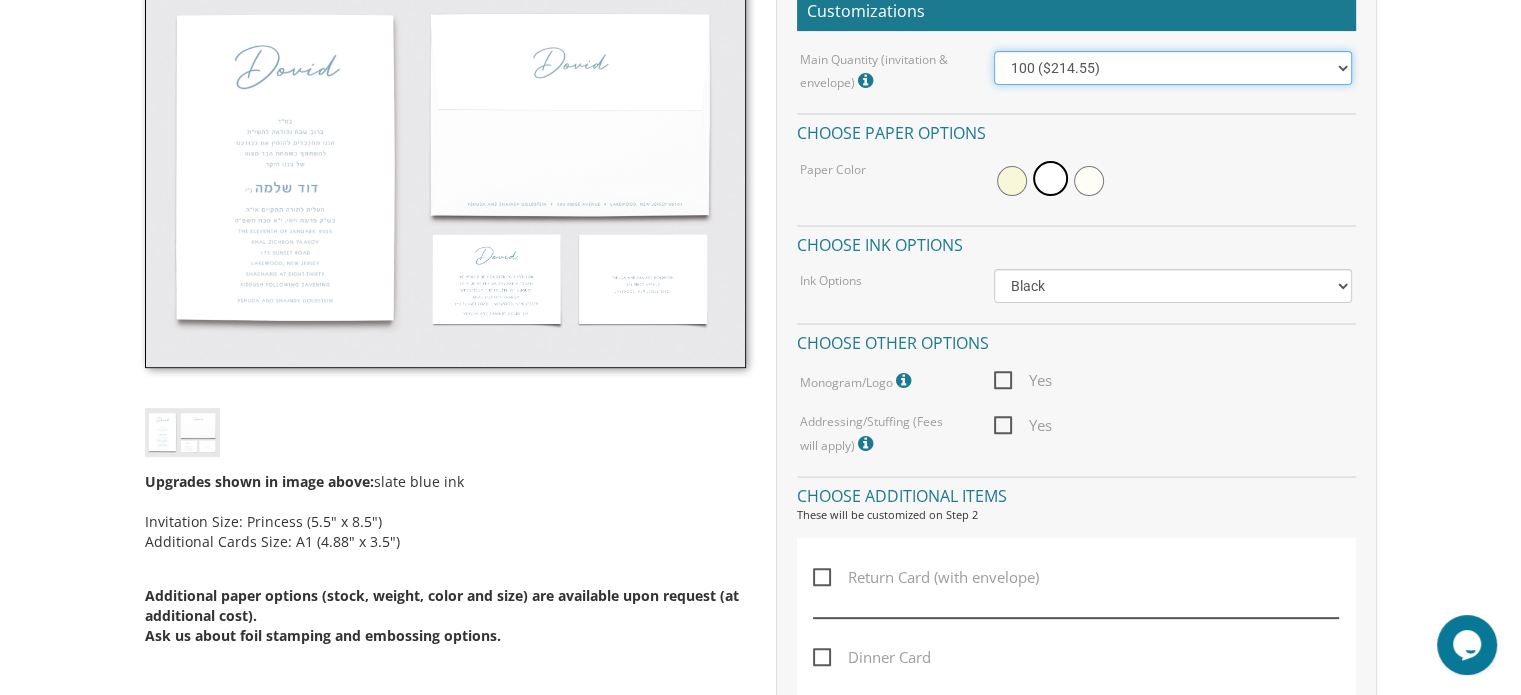 click on "100 ($214.55) 200 ($254.60) 300 ($294.25) 400 ($333.55) 500 ($373.90) 600 ($413.25) 700 ($452.35) 800 ($491.40) 900 ($528.00) 1000 ($568.05)" at bounding box center [1173, 68] 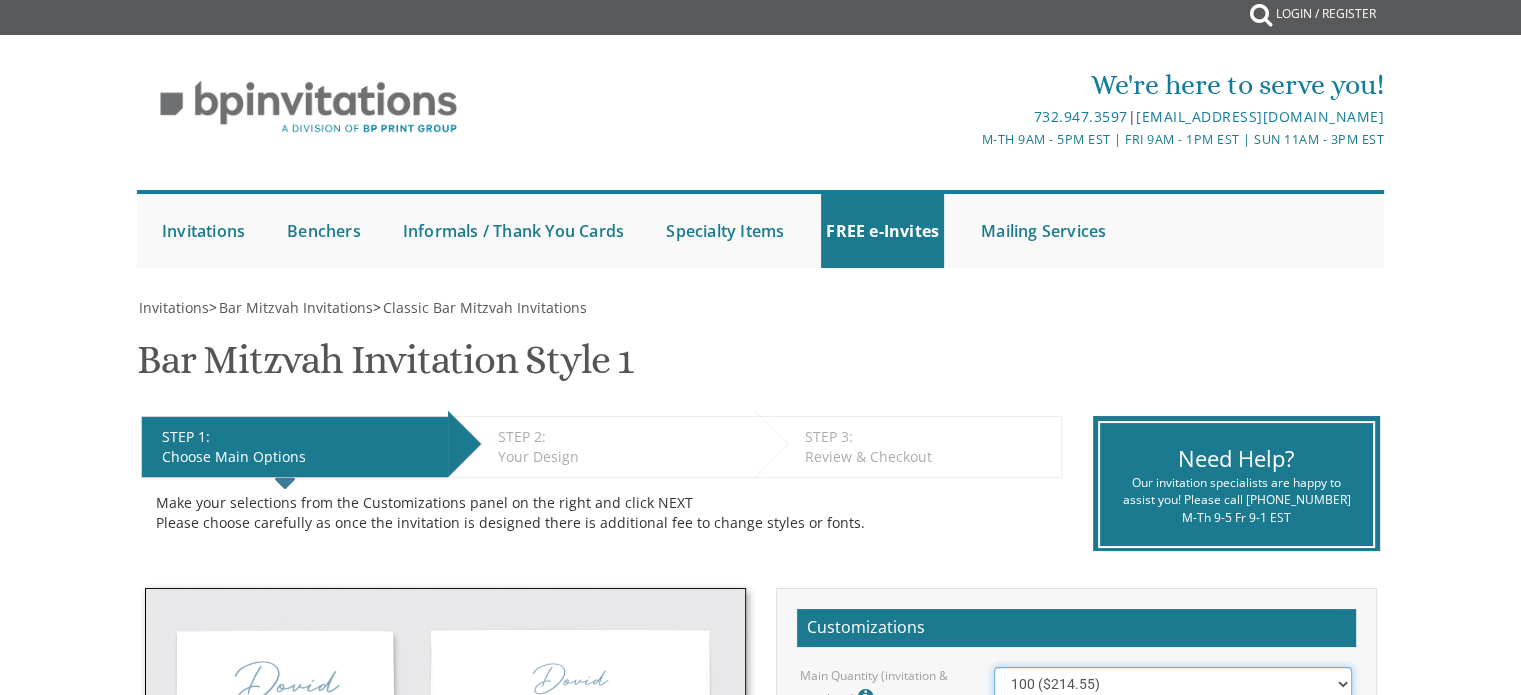 scroll, scrollTop: 0, scrollLeft: 0, axis: both 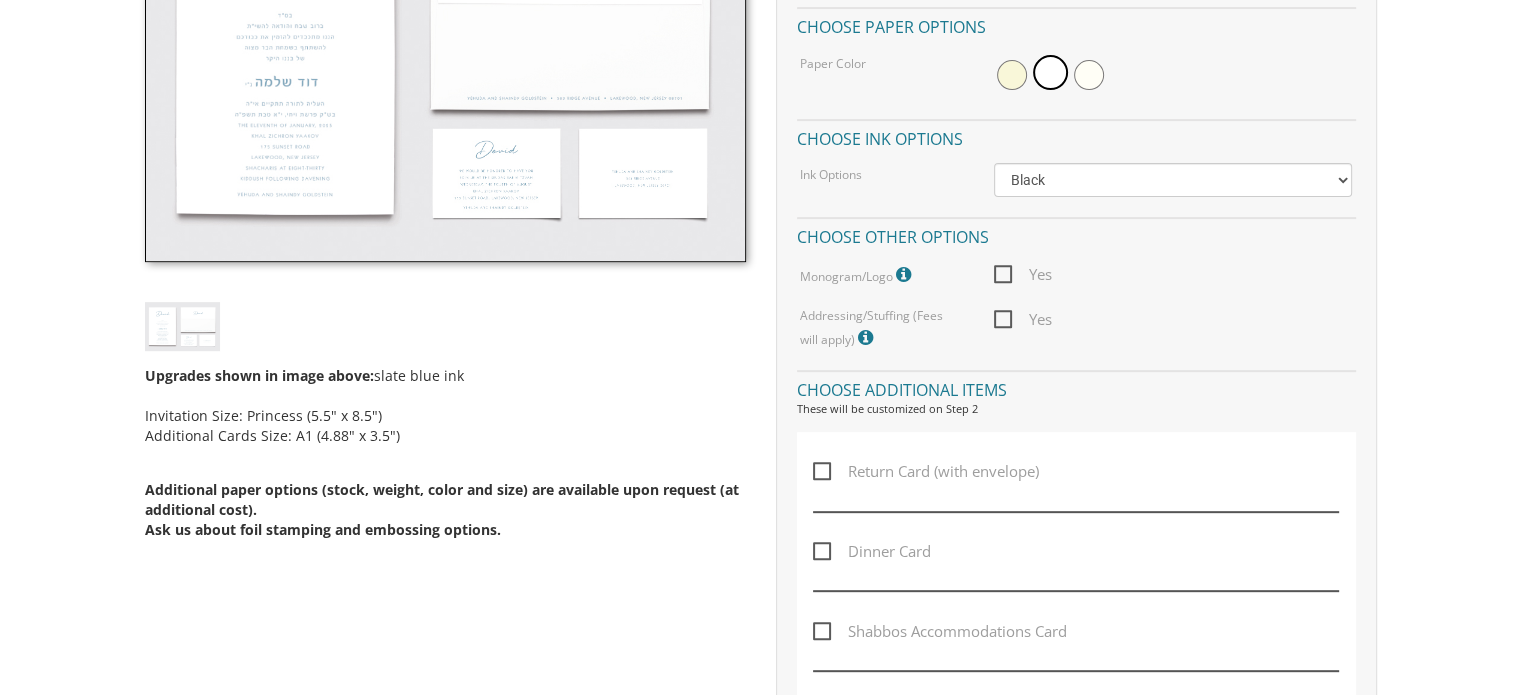click on "Return Card (with envelope)" at bounding box center (926, 471) 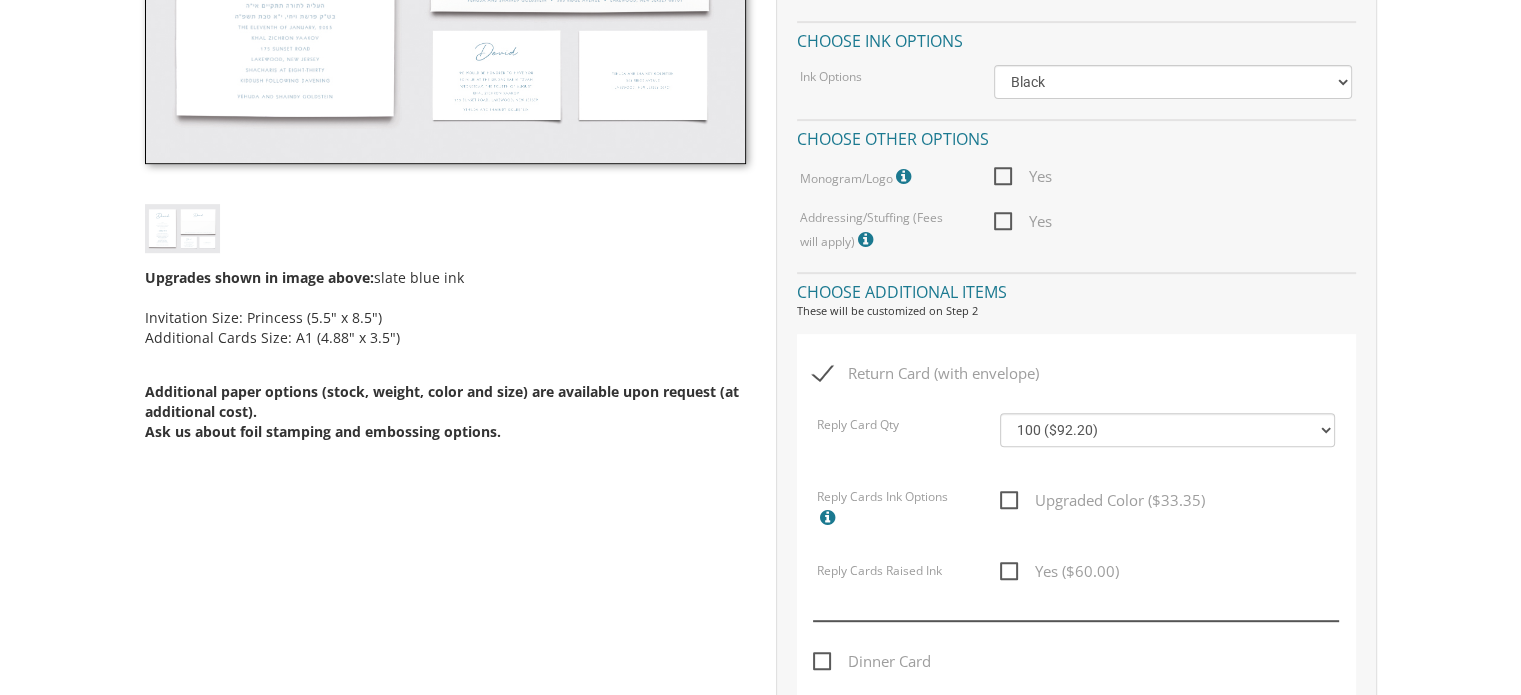 scroll, scrollTop: 831, scrollLeft: 0, axis: vertical 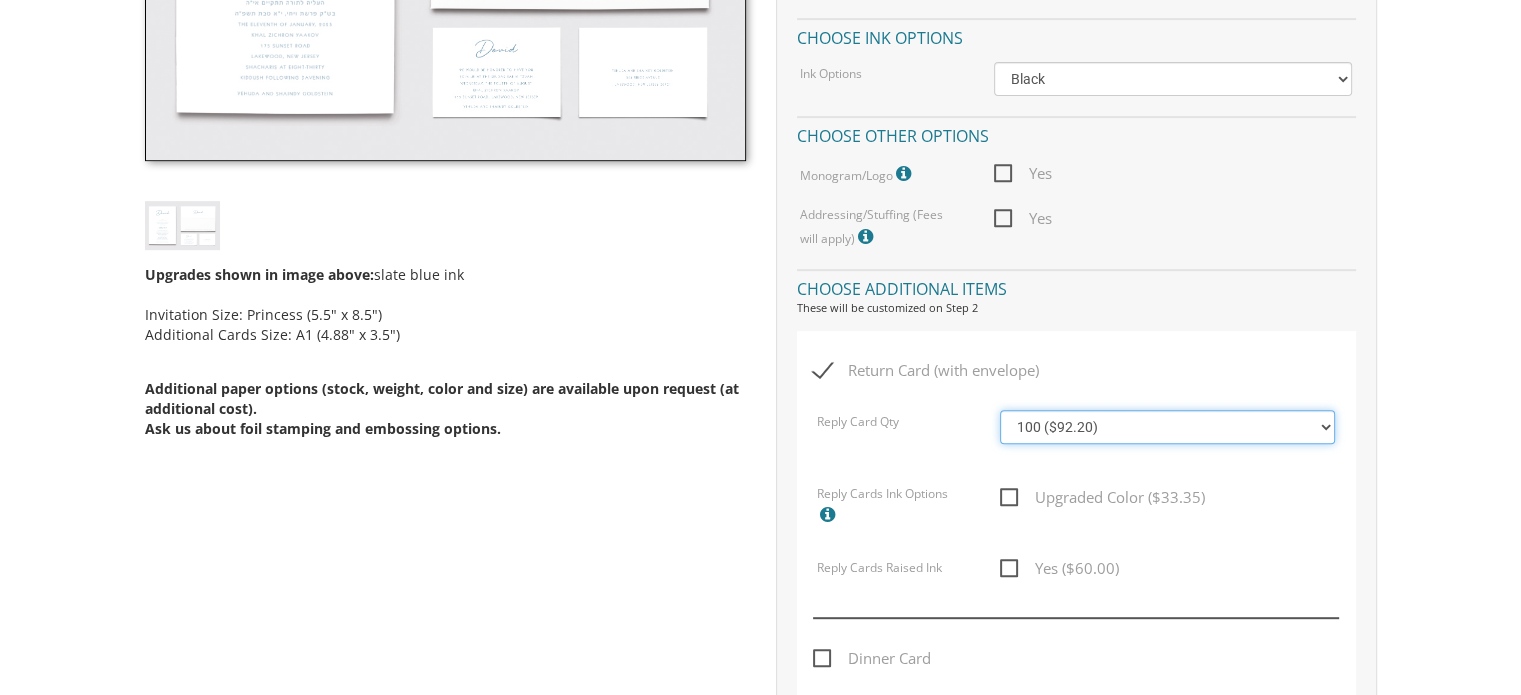 click on "100 ($92.20) 200 ($119.30) 300 ($141.90) 400 ($168.75) 500 ($191.00) 600 ($217.80) 700 ($240.15) 800 ($264.65) 900 ($289.05) 1000 ($311.20)" at bounding box center (1167, 427) 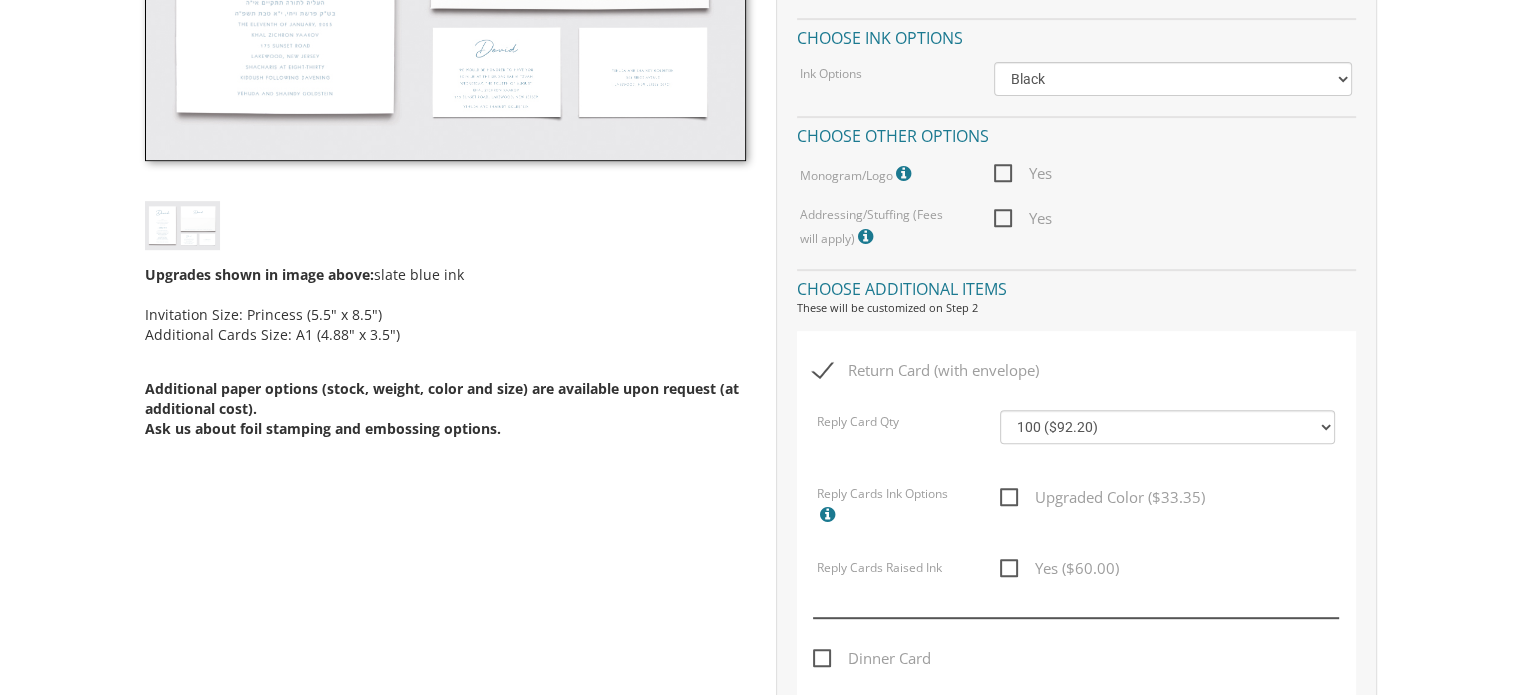 click on "Reply Card Qty" at bounding box center [893, 424] 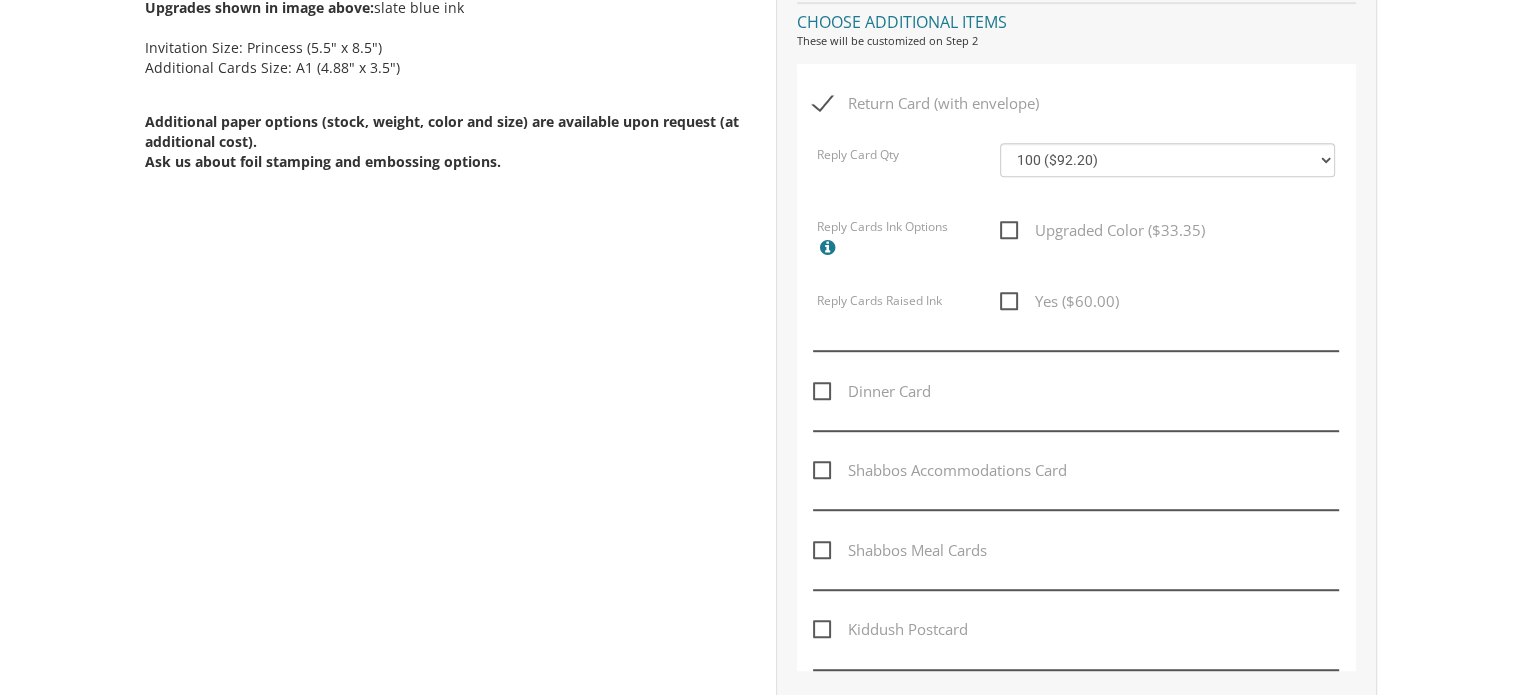 scroll, scrollTop: 1099, scrollLeft: 0, axis: vertical 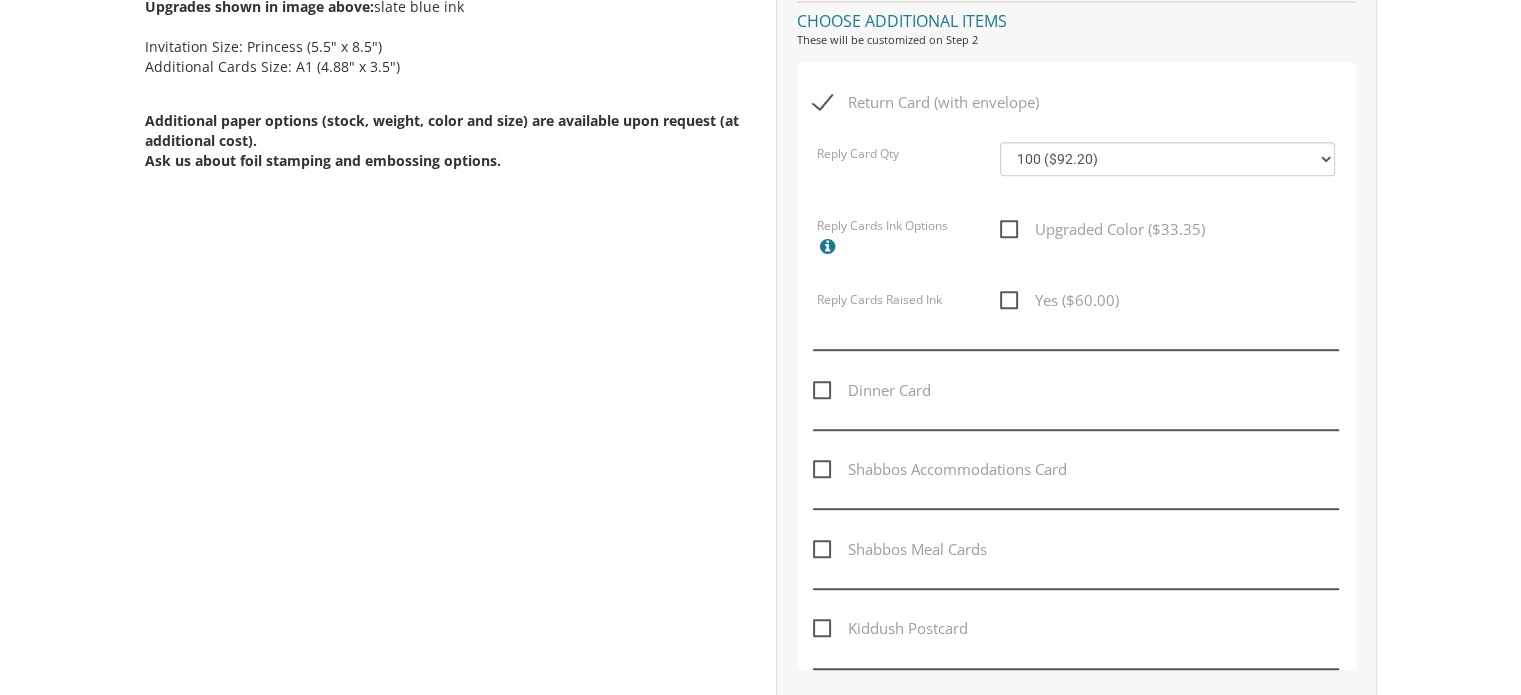 click on "Kiddush Postcard" at bounding box center [890, 628] 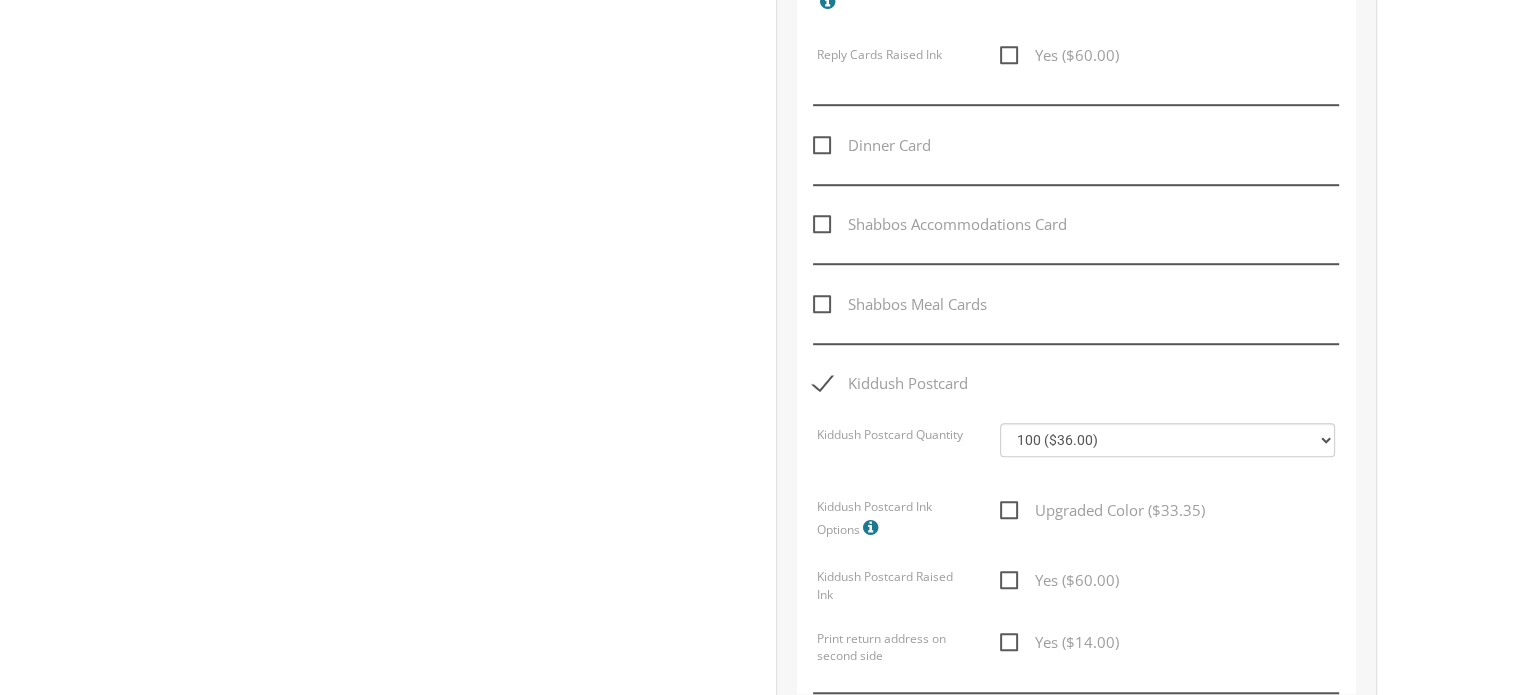 scroll, scrollTop: 1346, scrollLeft: 0, axis: vertical 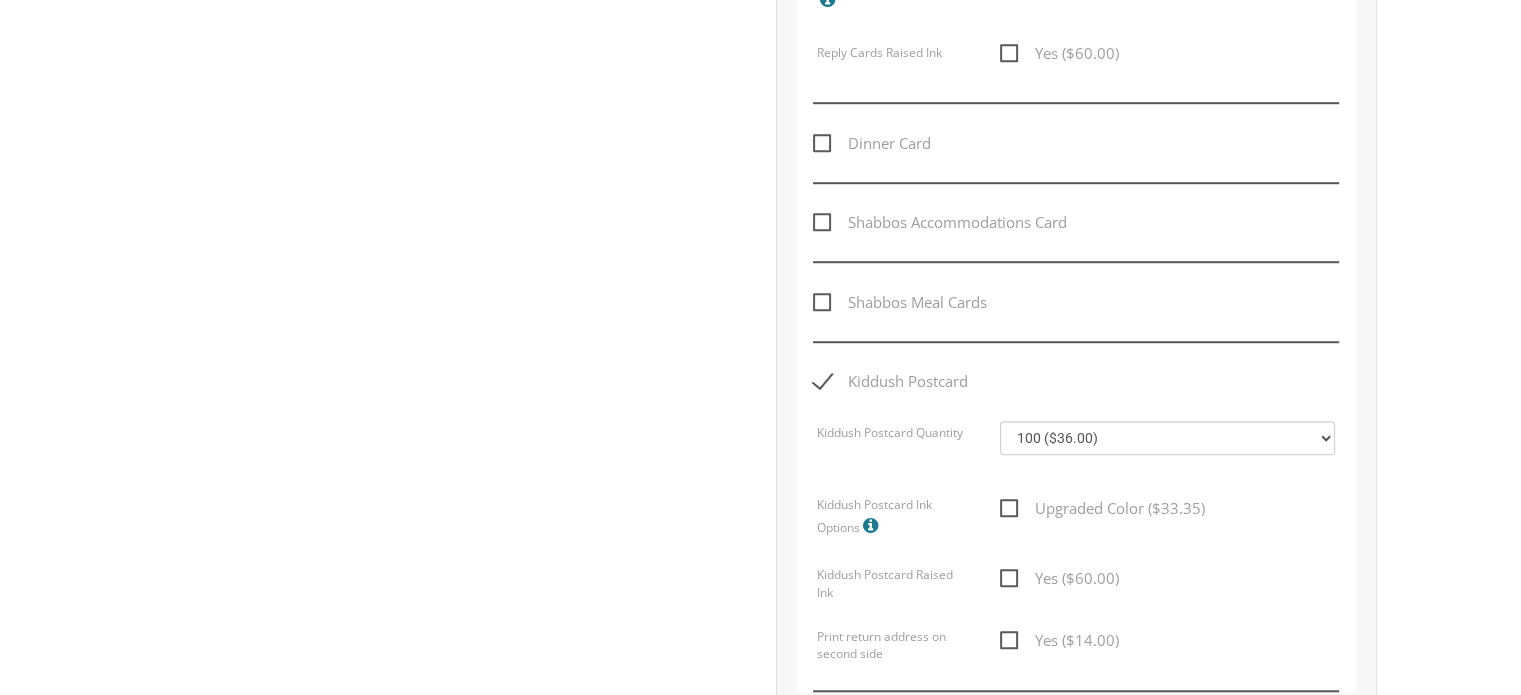 click on "Kiddush Postcard" at bounding box center [890, 381] 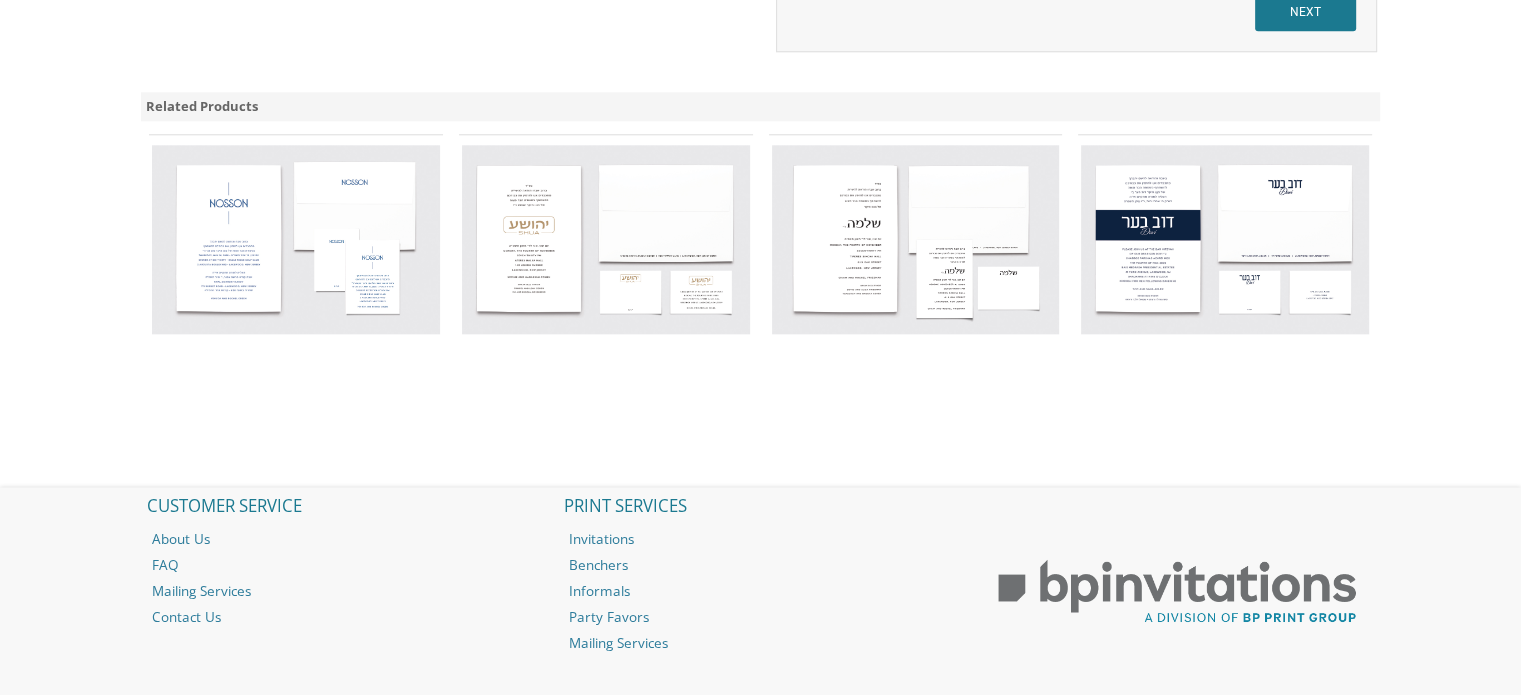 scroll, scrollTop: 1907, scrollLeft: 0, axis: vertical 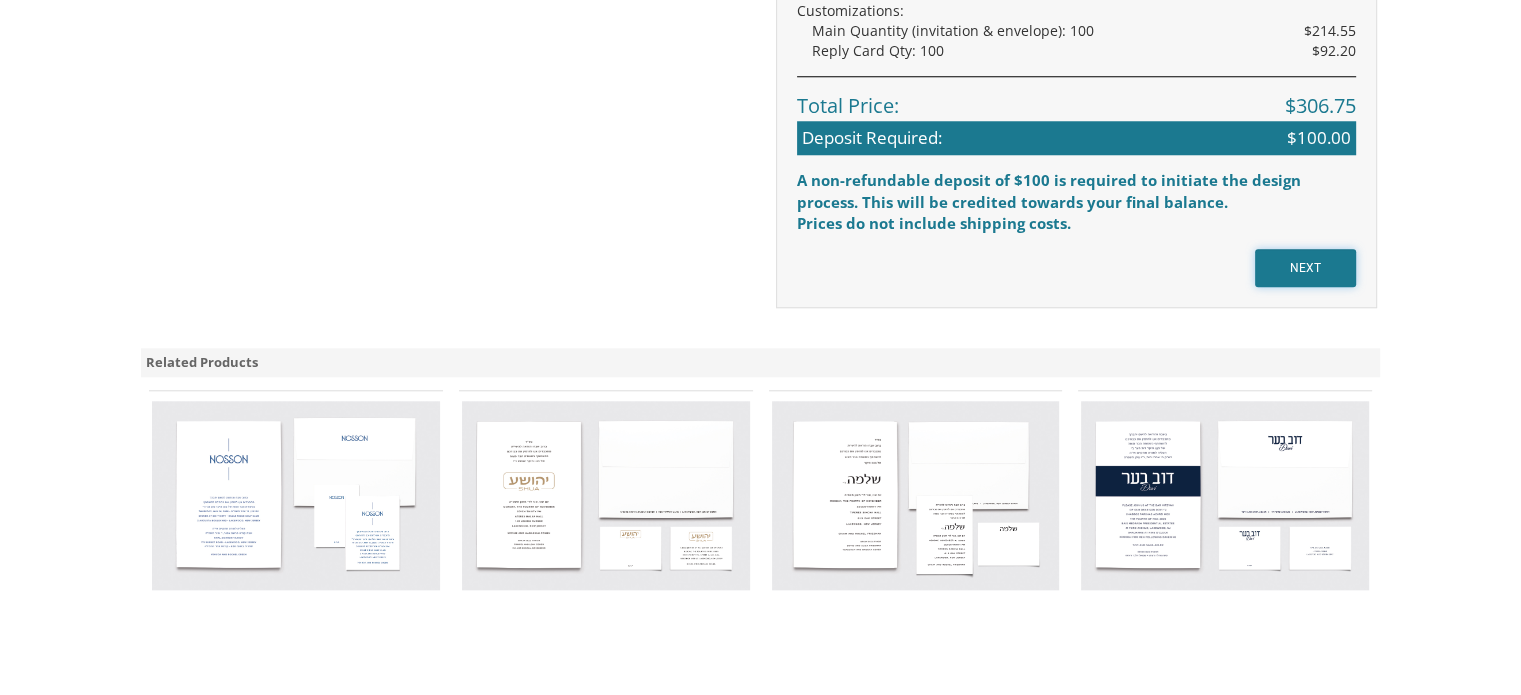 click on "NEXT" at bounding box center (1305, 268) 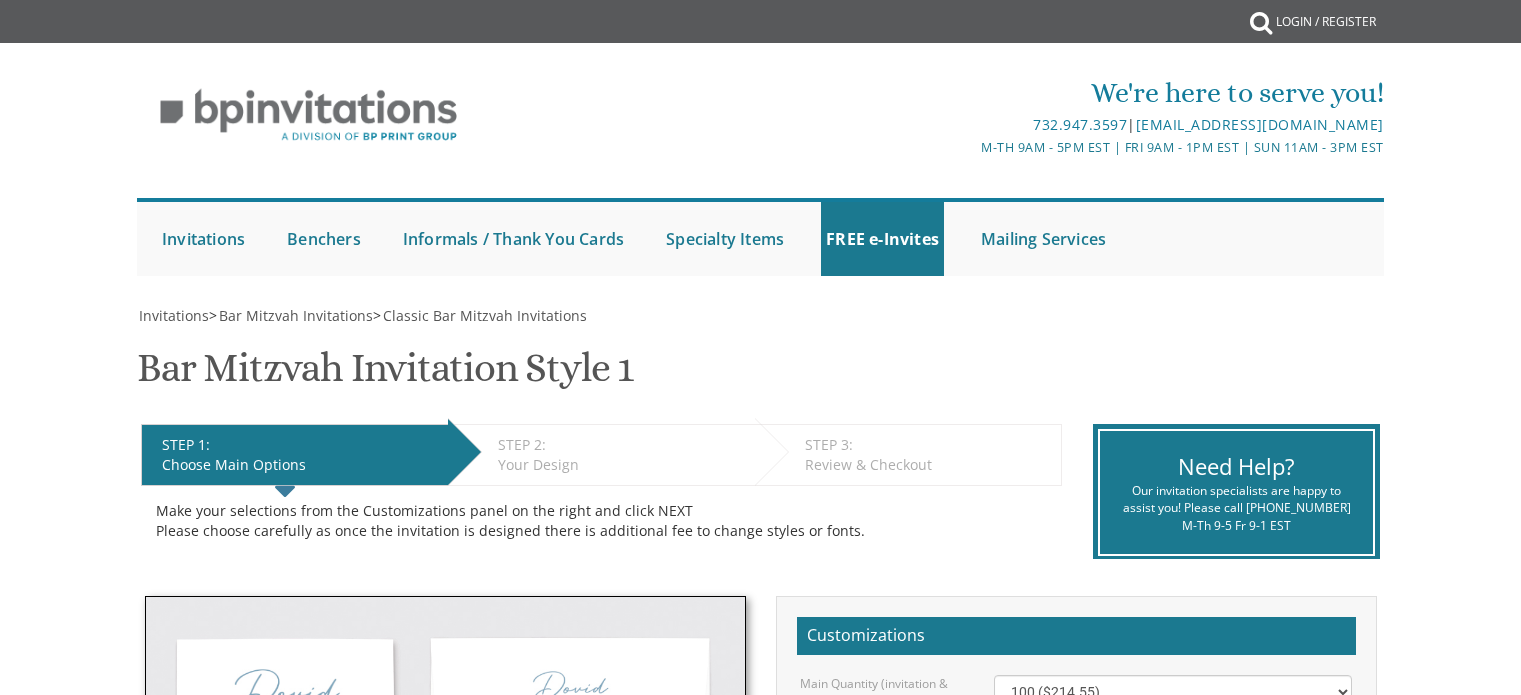 scroll, scrollTop: 0, scrollLeft: 0, axis: both 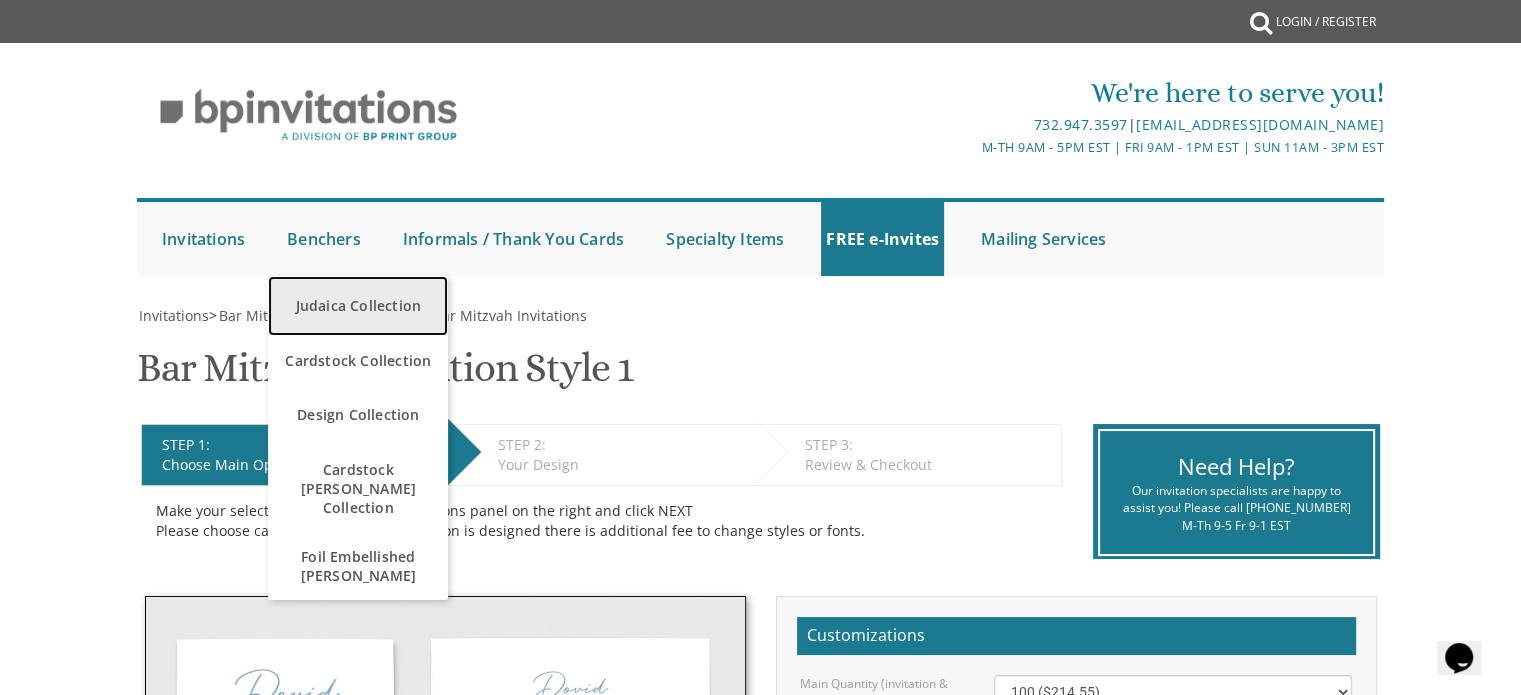 click on "Judaica Collection" at bounding box center [358, 306] 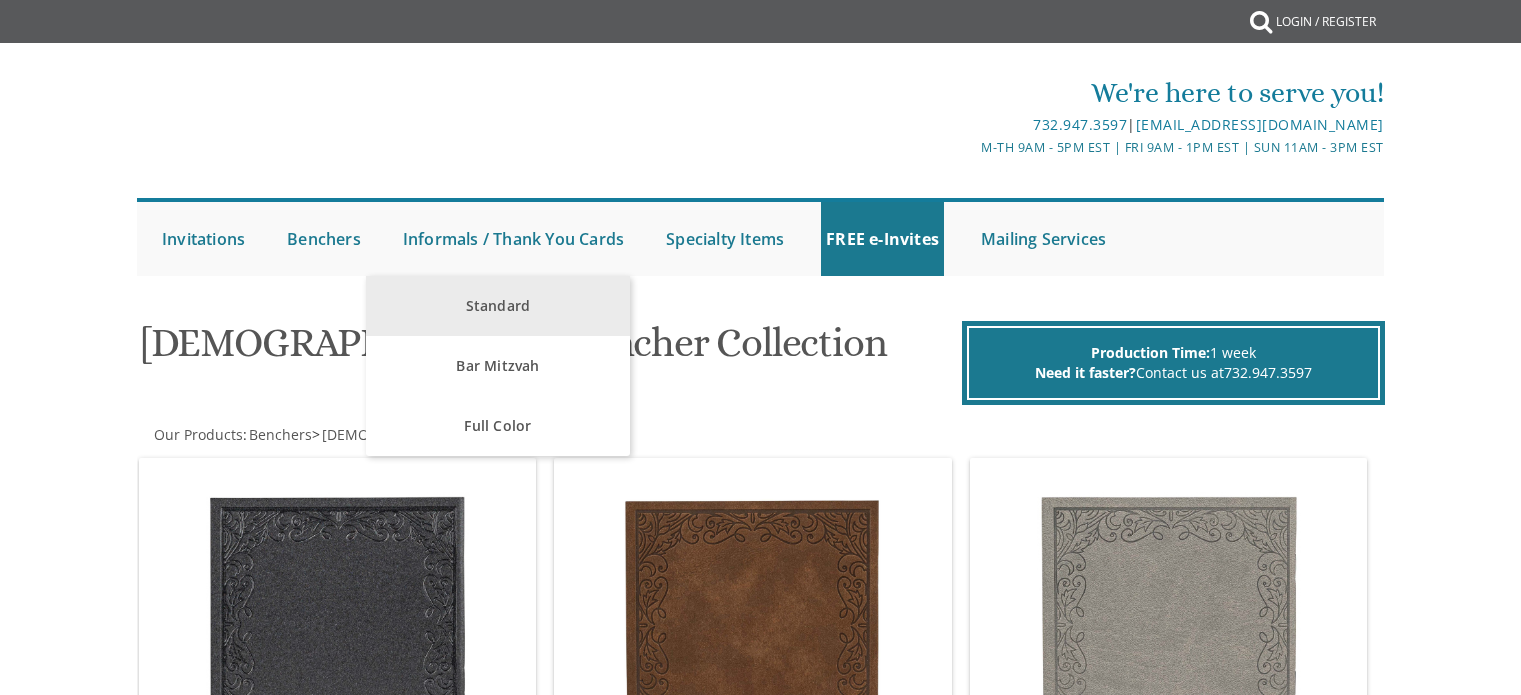 scroll, scrollTop: 0, scrollLeft: 0, axis: both 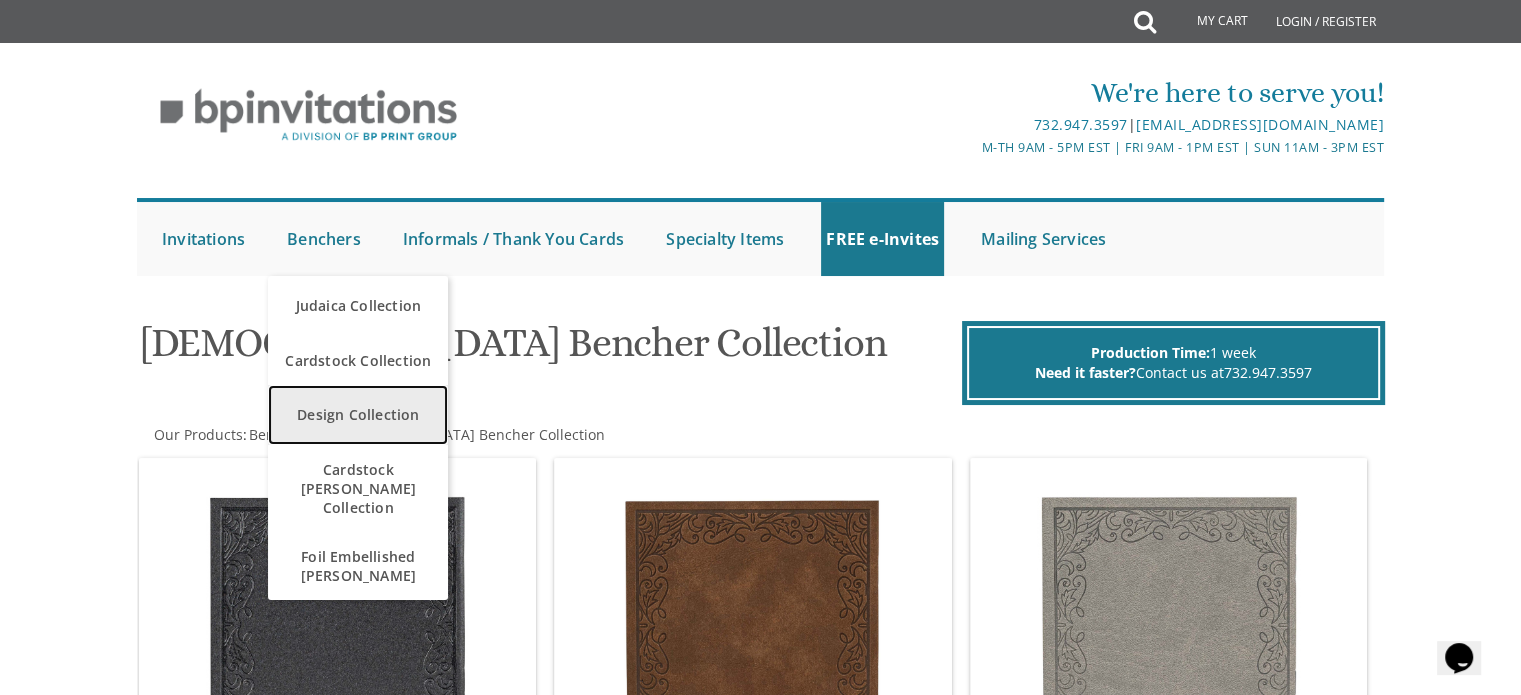 click on "Design Collection" at bounding box center [358, 415] 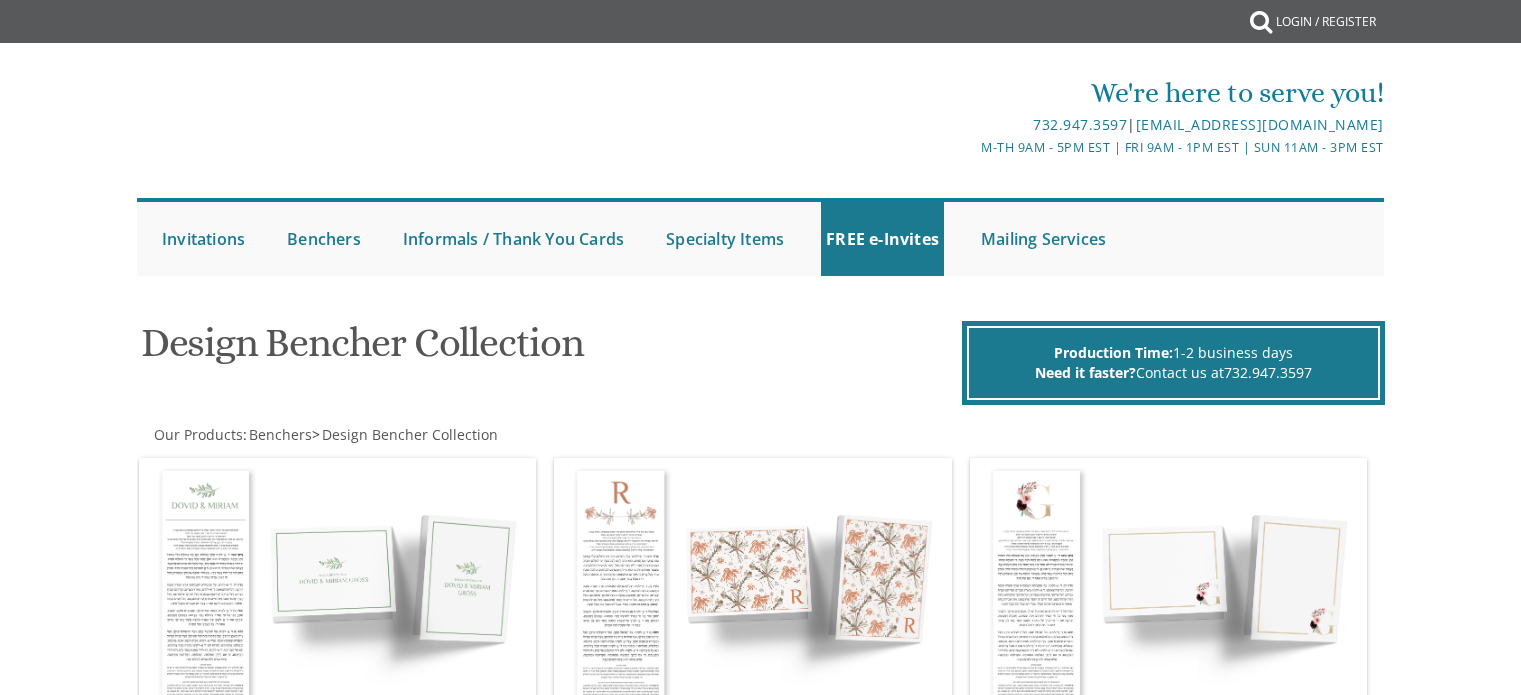 scroll, scrollTop: 0, scrollLeft: 0, axis: both 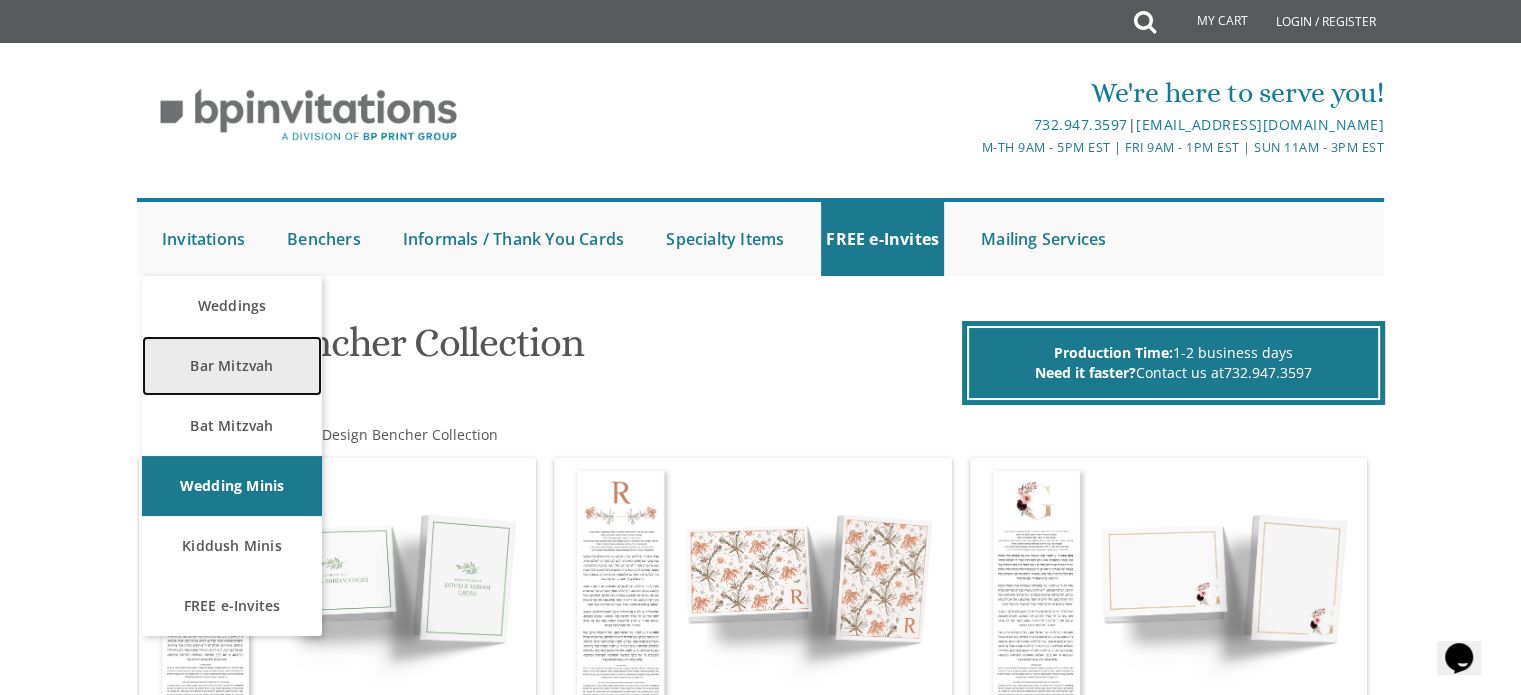 click on "Bar Mitzvah" at bounding box center [232, 366] 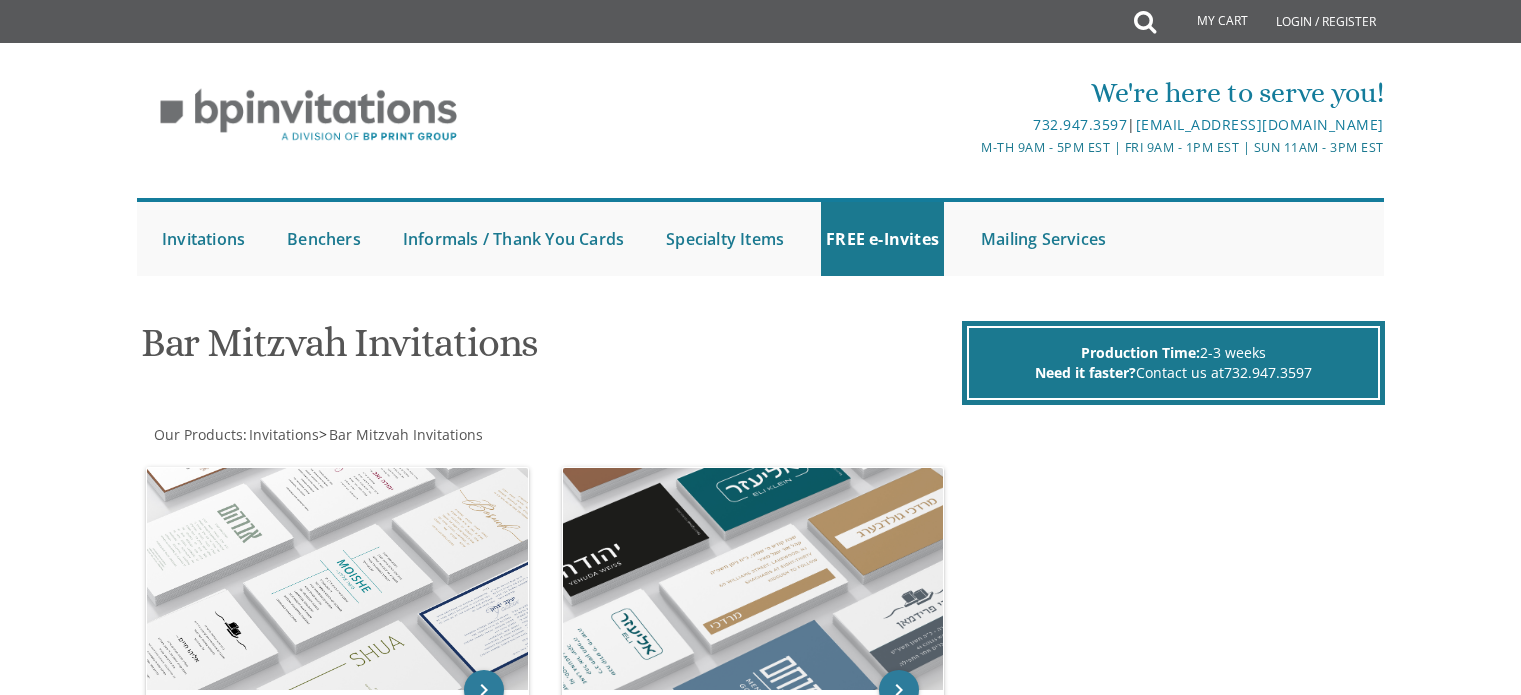 scroll, scrollTop: 0, scrollLeft: 0, axis: both 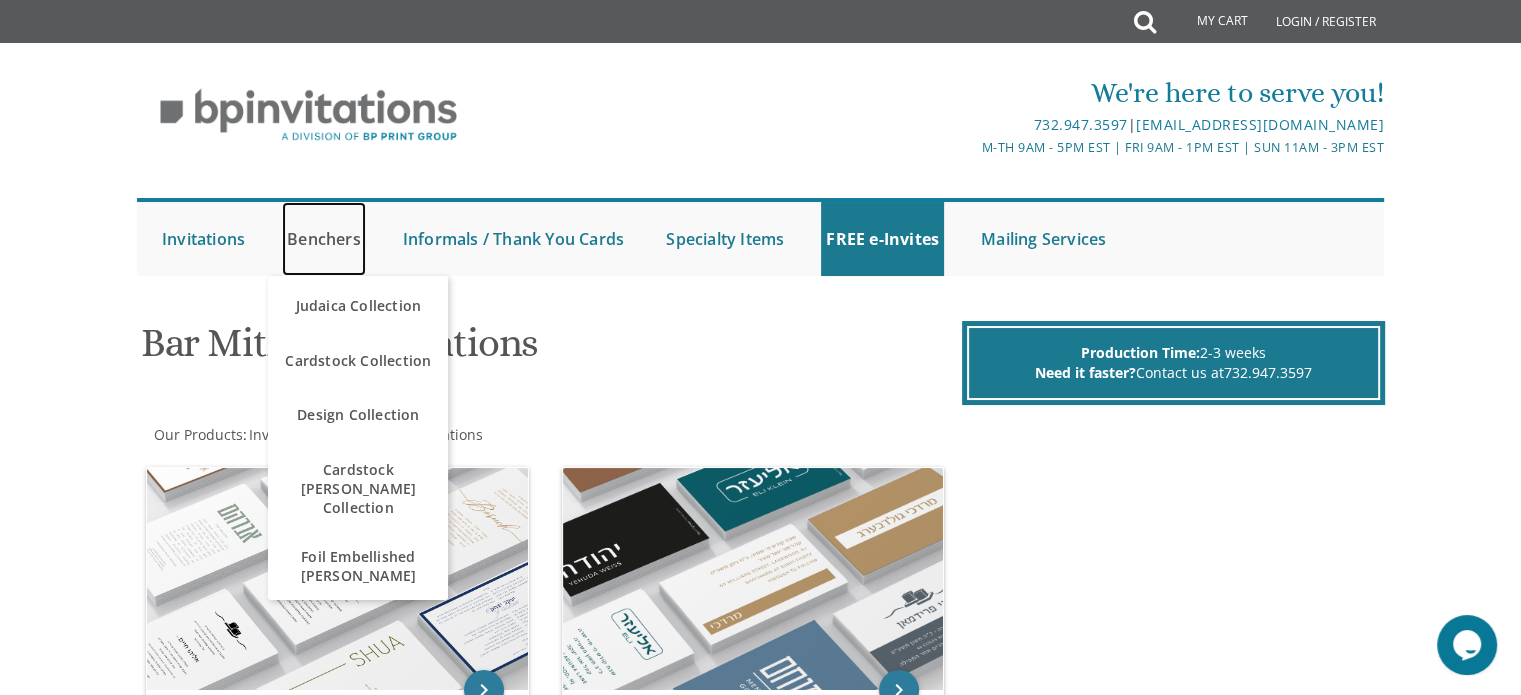 click on "Benchers" at bounding box center [324, 239] 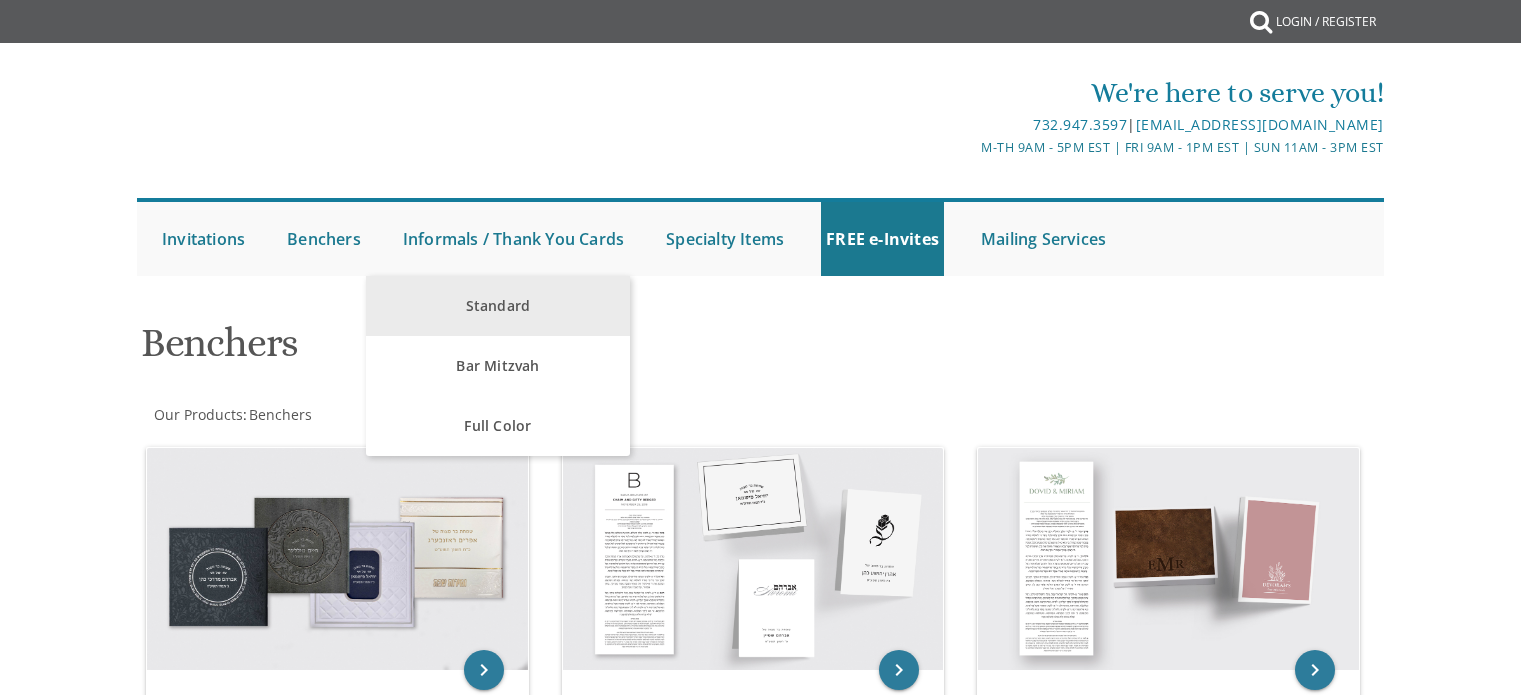 scroll, scrollTop: 0, scrollLeft: 0, axis: both 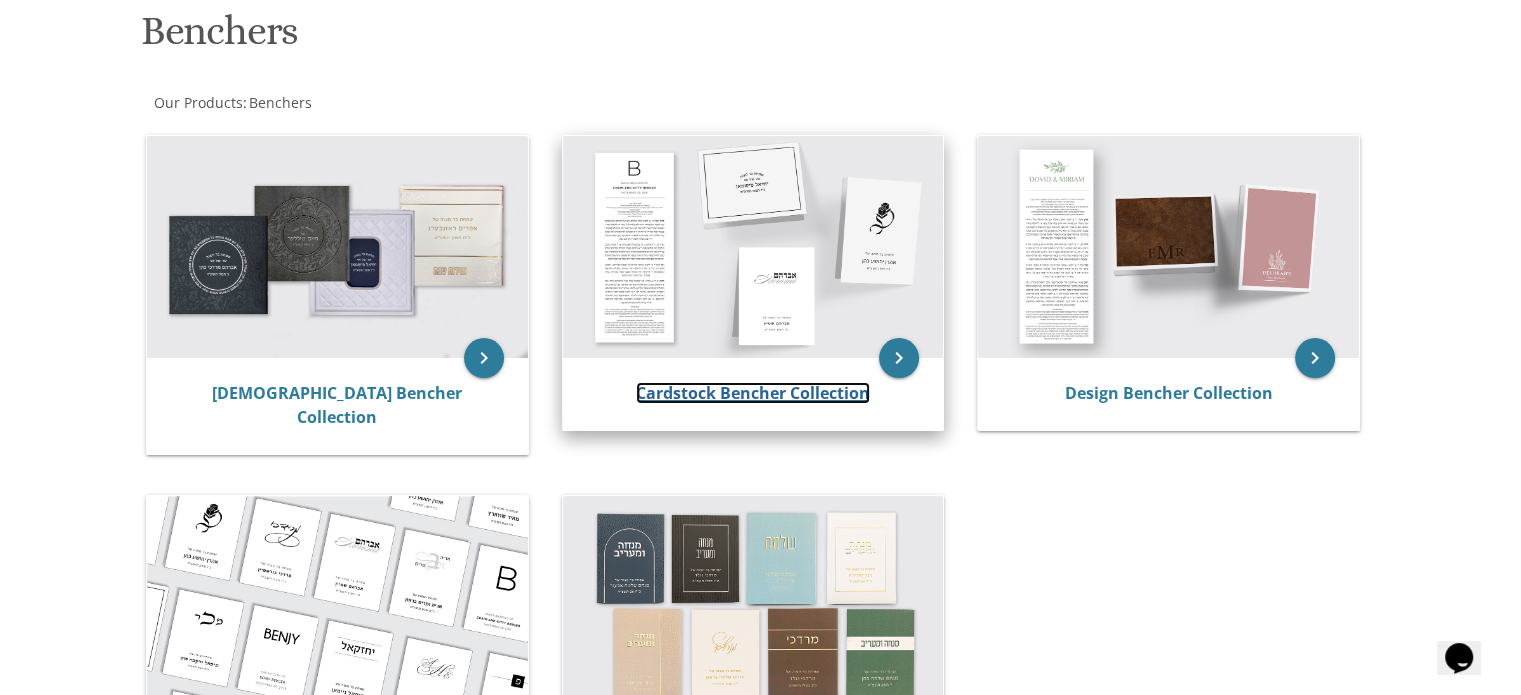 click on "Cardstock Bencher Collection" at bounding box center [753, 393] 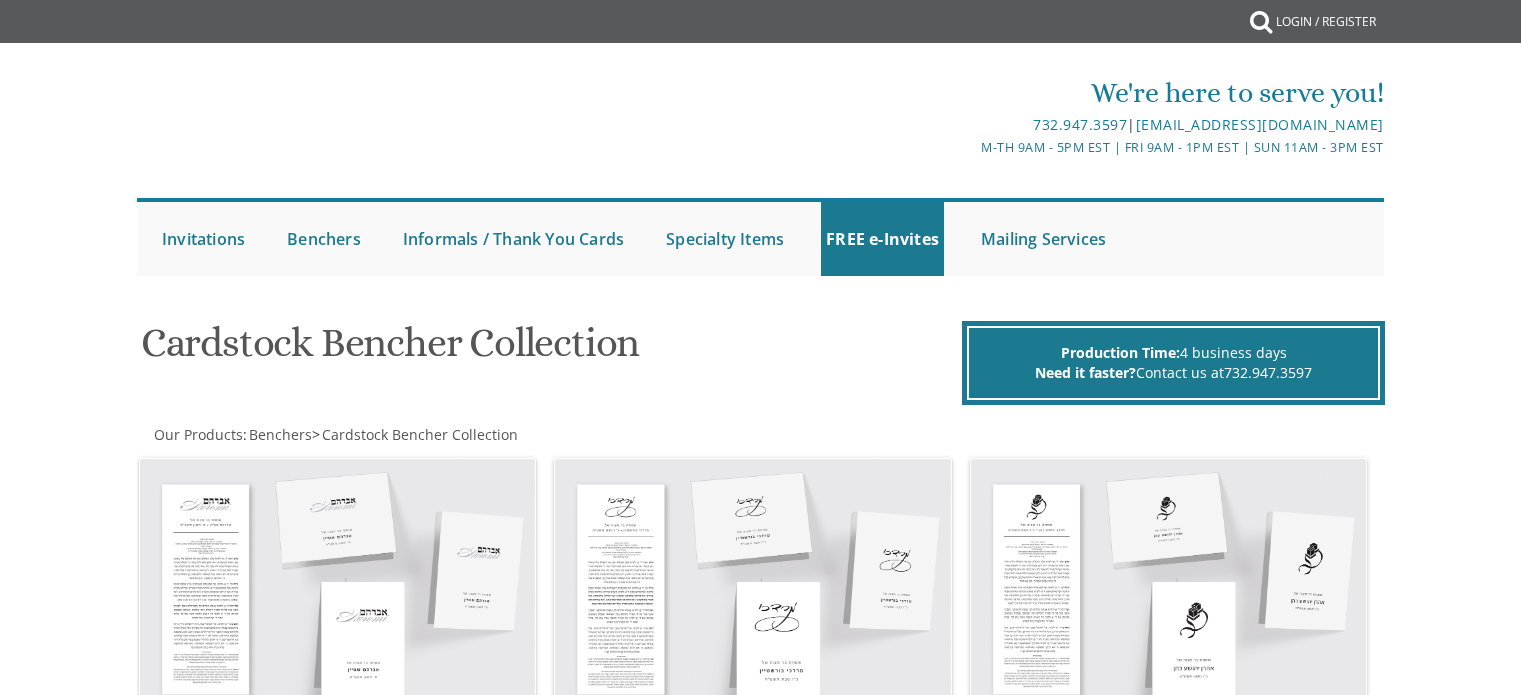 scroll, scrollTop: 0, scrollLeft: 0, axis: both 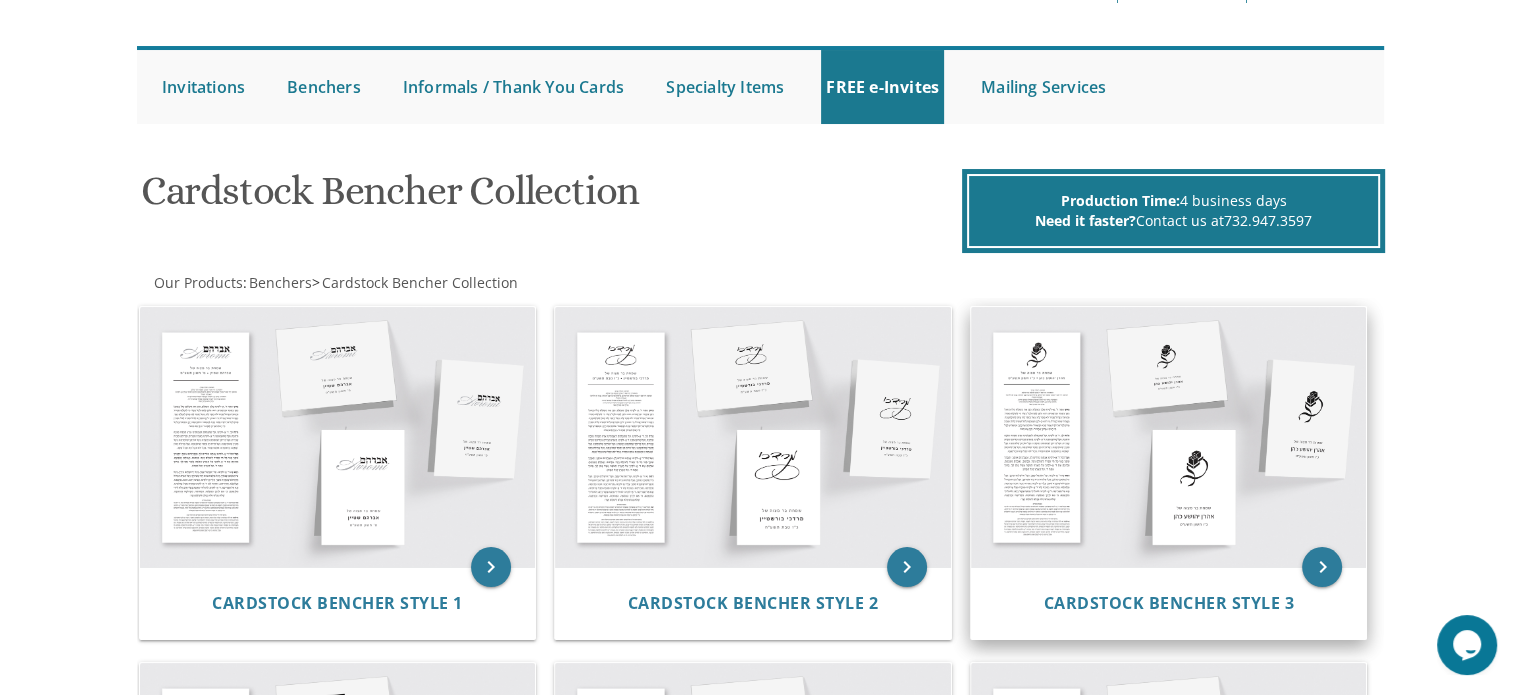 click at bounding box center [1169, 437] 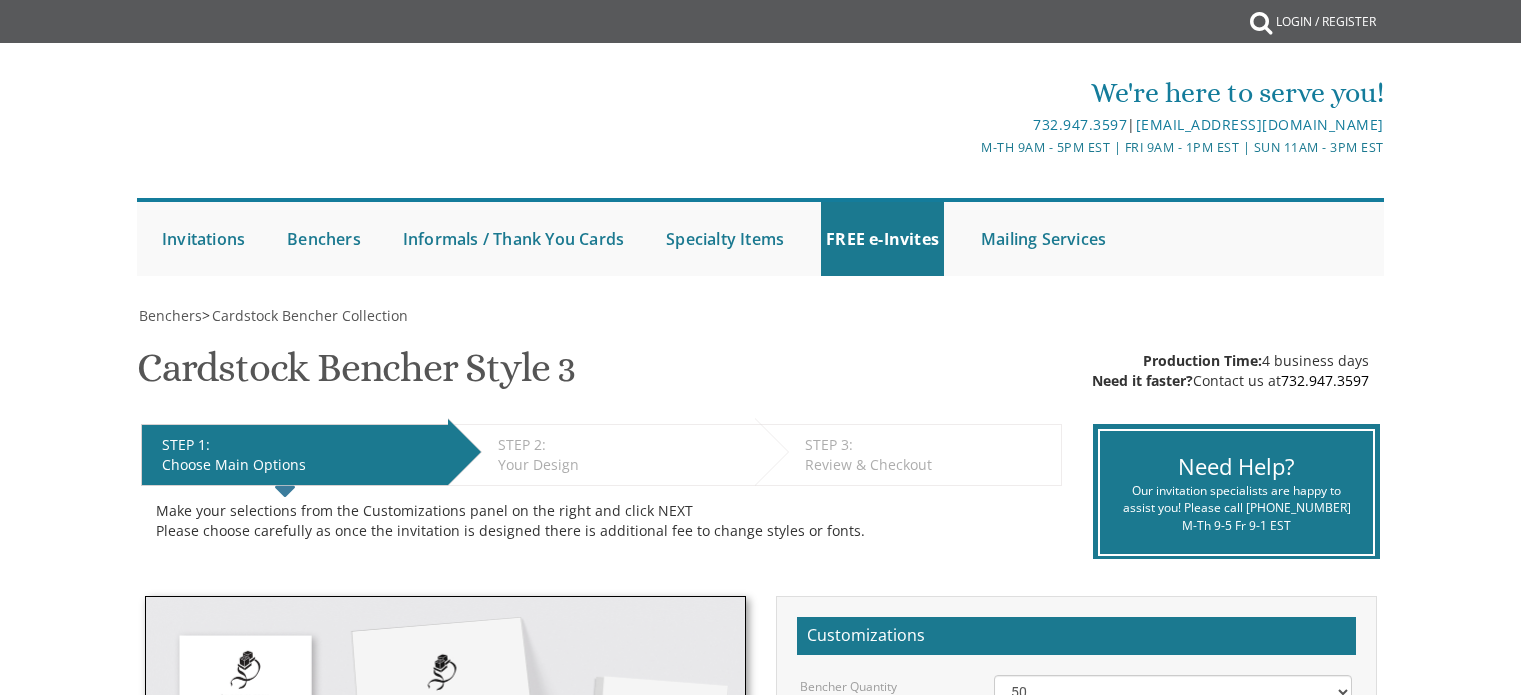 scroll, scrollTop: 0, scrollLeft: 0, axis: both 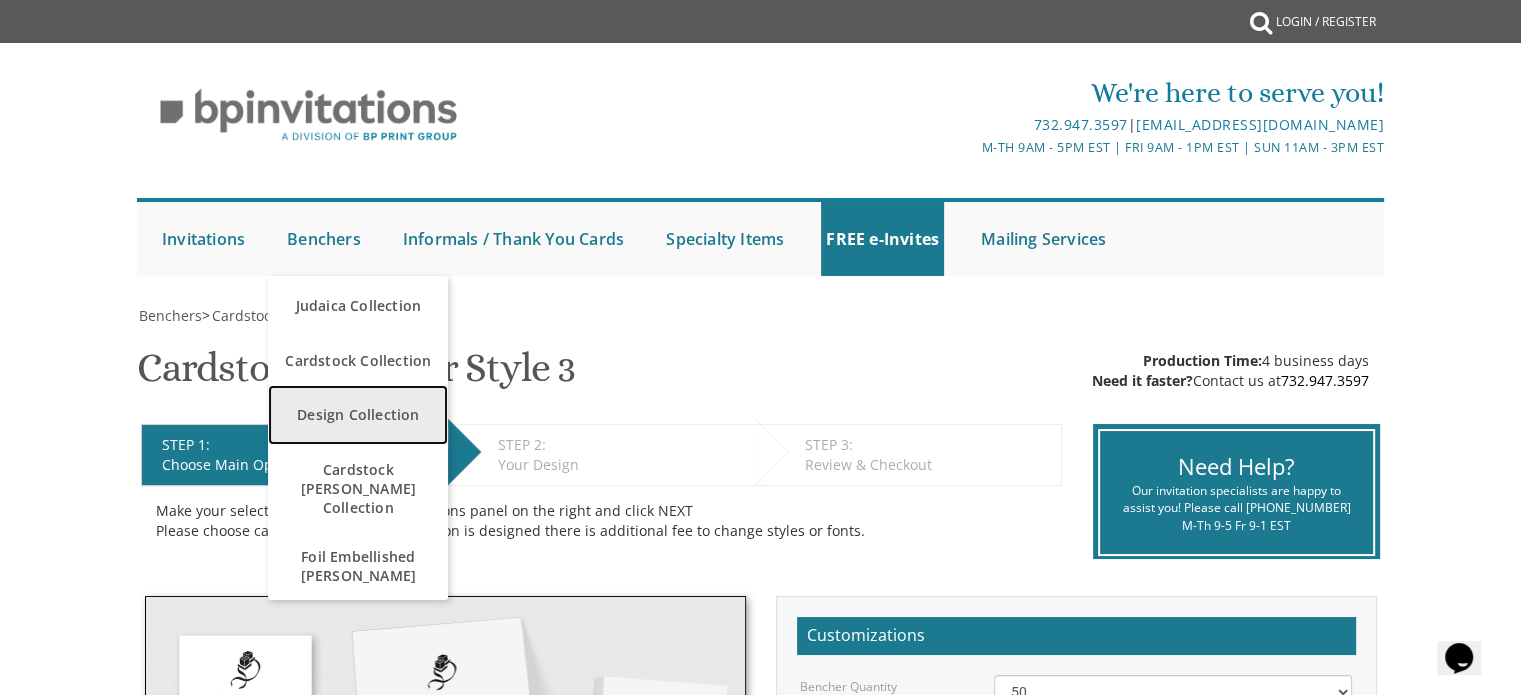 click on "Design Collection" at bounding box center (358, 415) 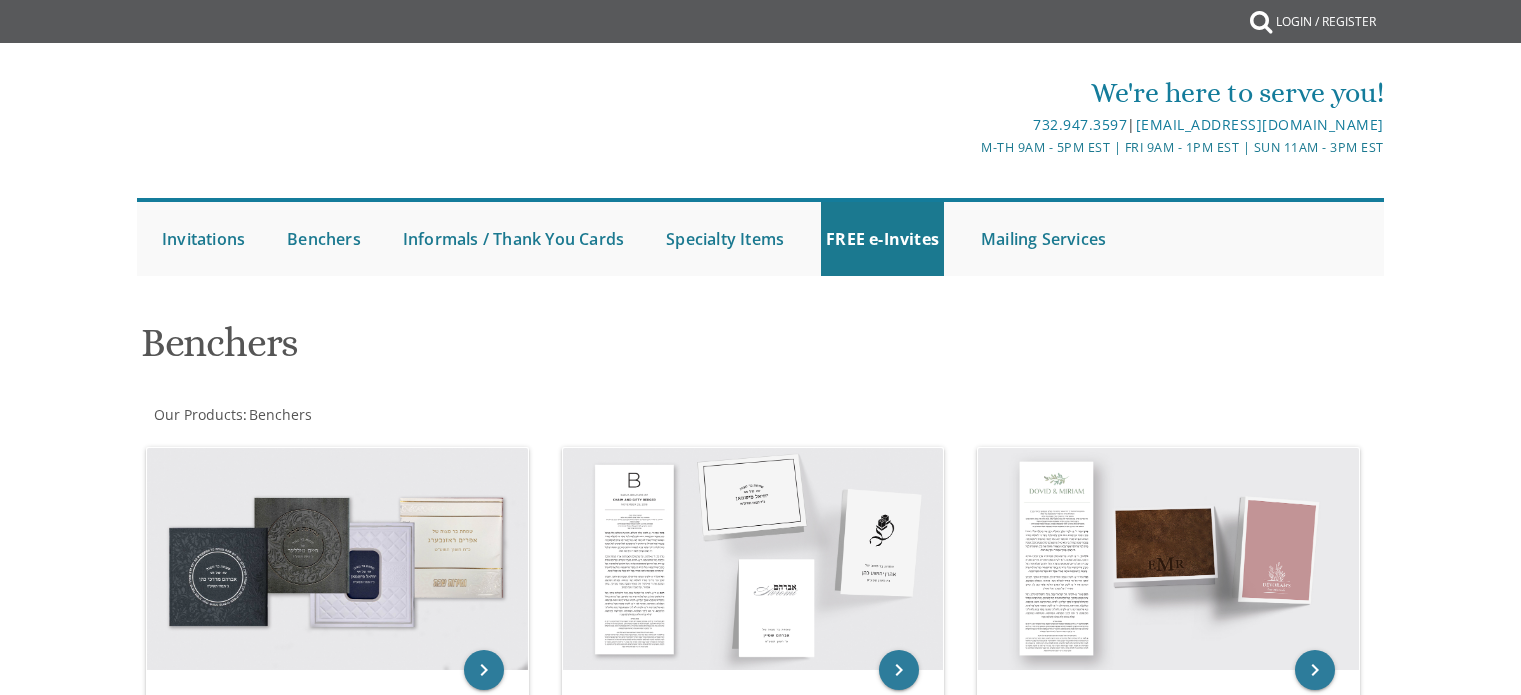 scroll, scrollTop: 0, scrollLeft: 0, axis: both 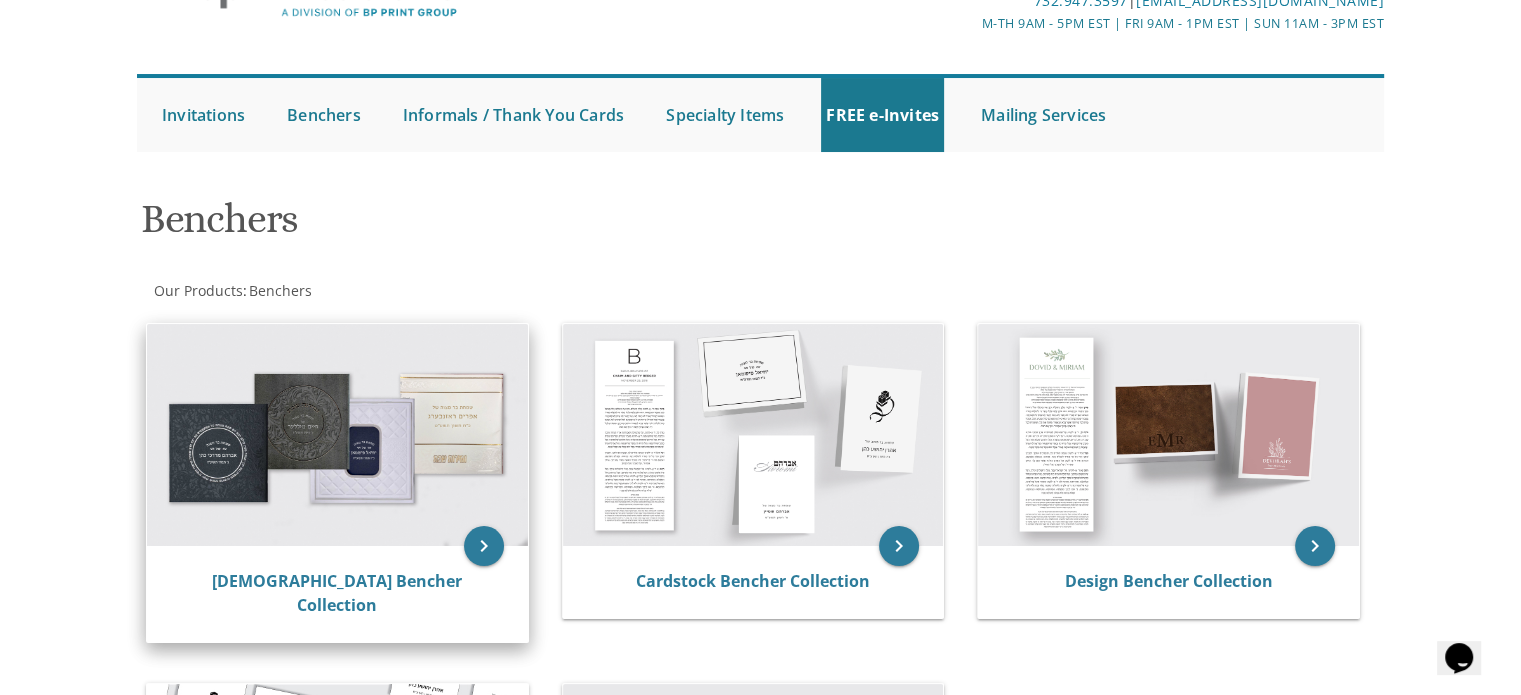 click at bounding box center (337, 435) 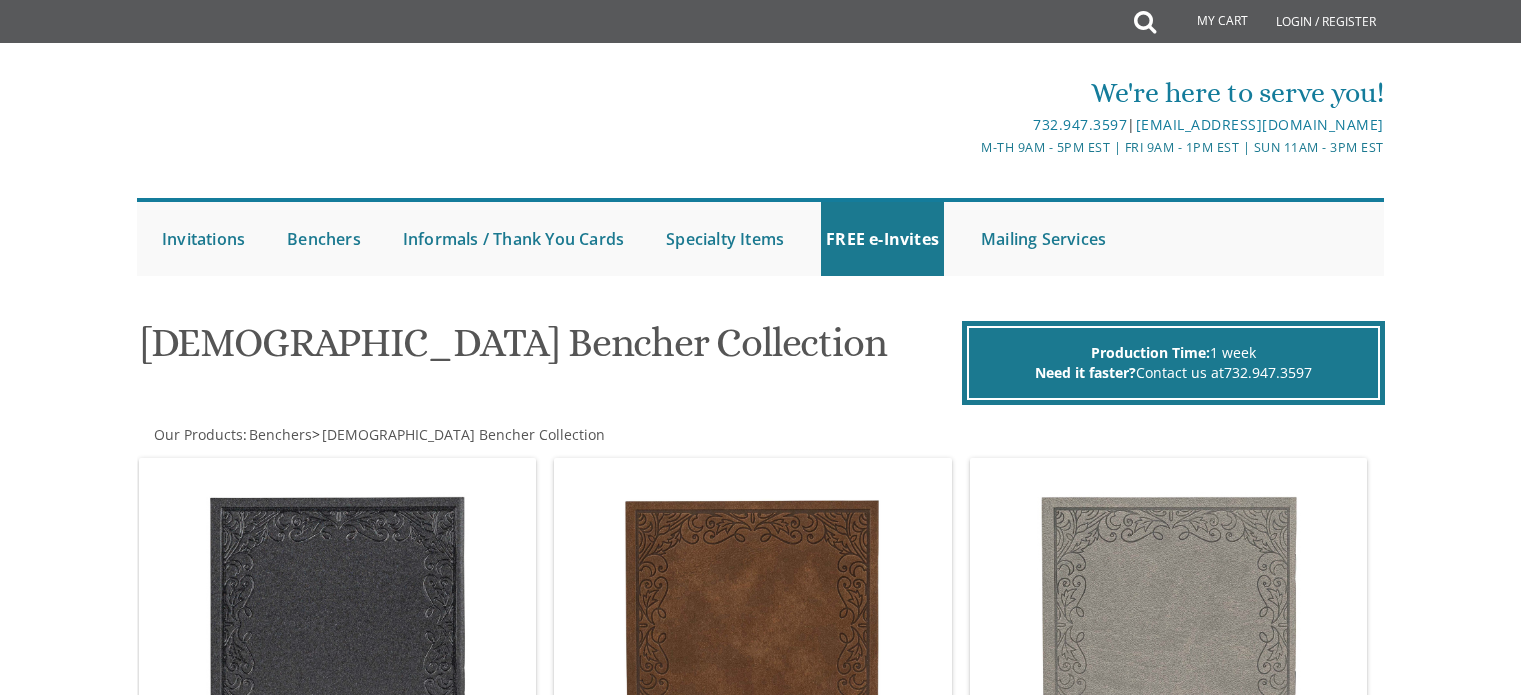 scroll, scrollTop: 0, scrollLeft: 0, axis: both 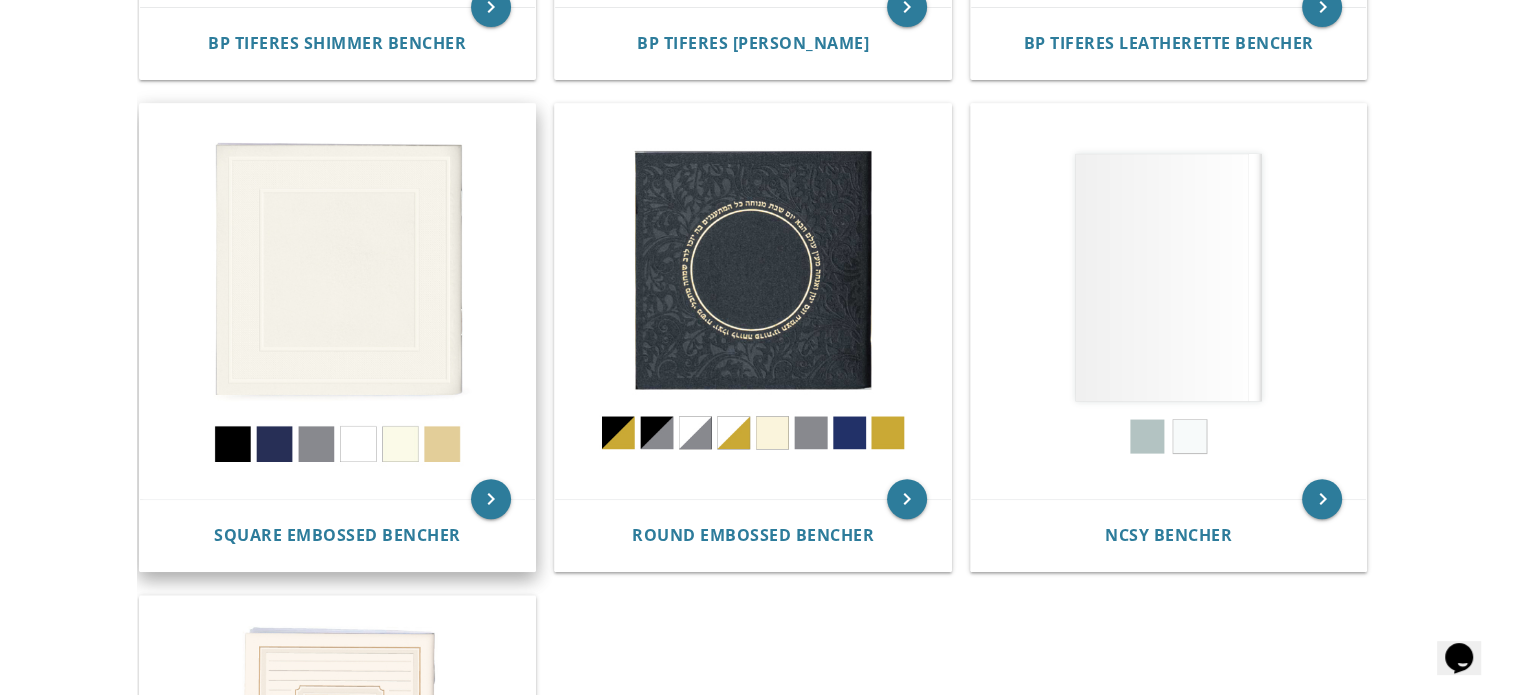 click at bounding box center (338, 302) 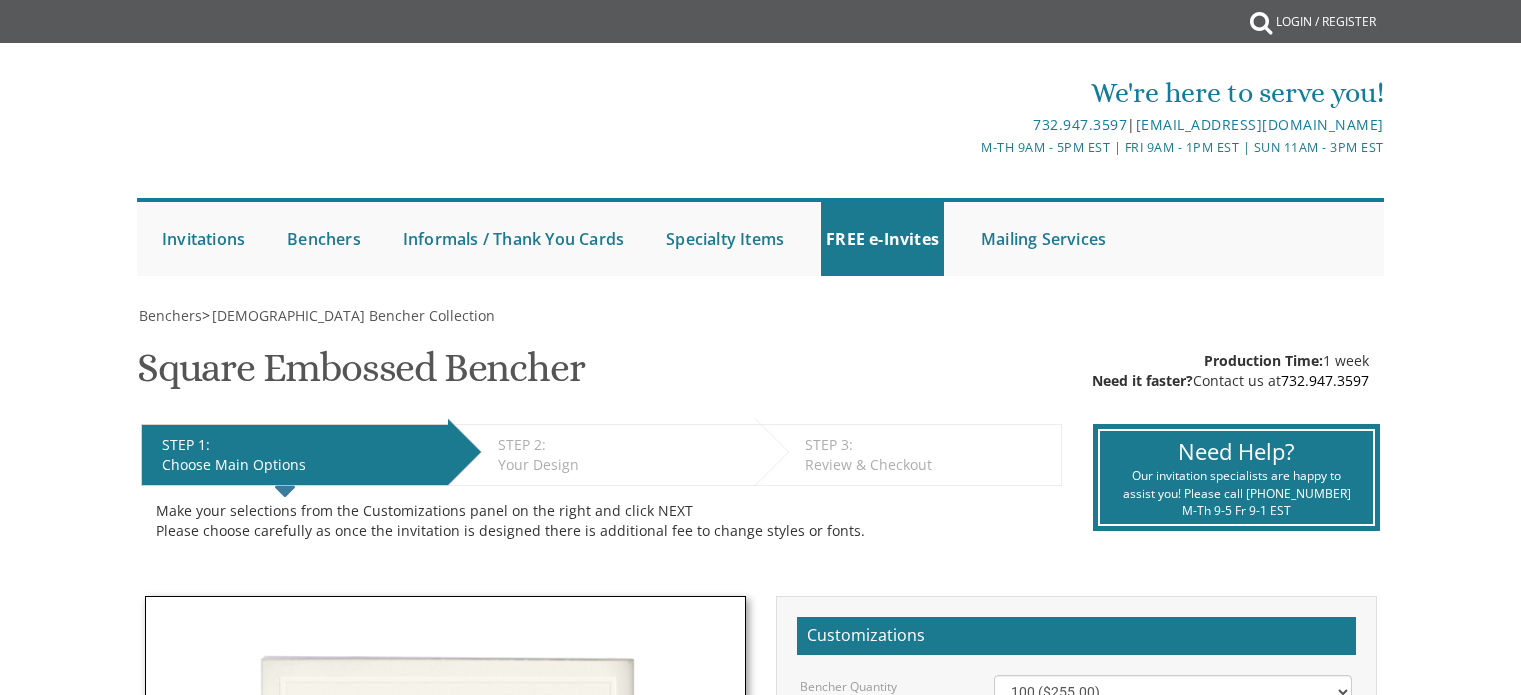 scroll, scrollTop: 0, scrollLeft: 0, axis: both 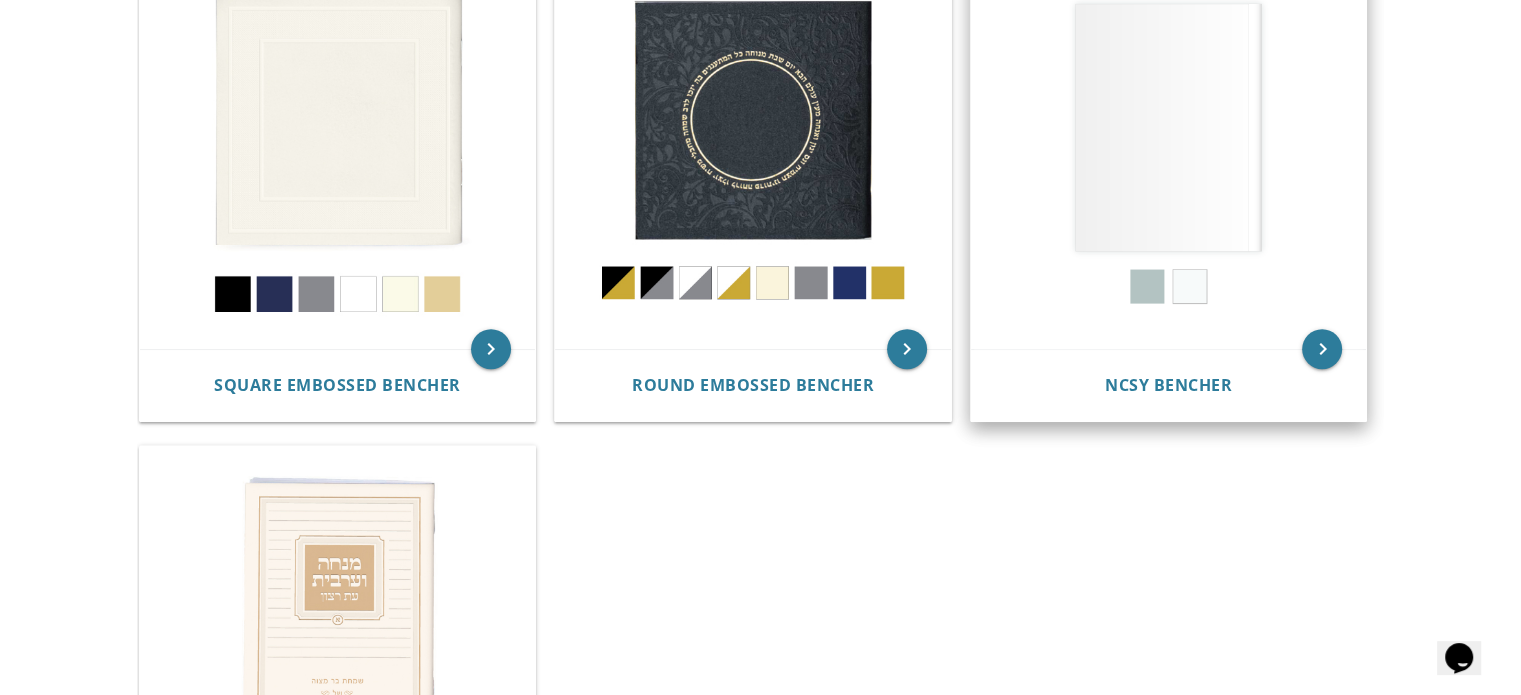 click at bounding box center [1169, 152] 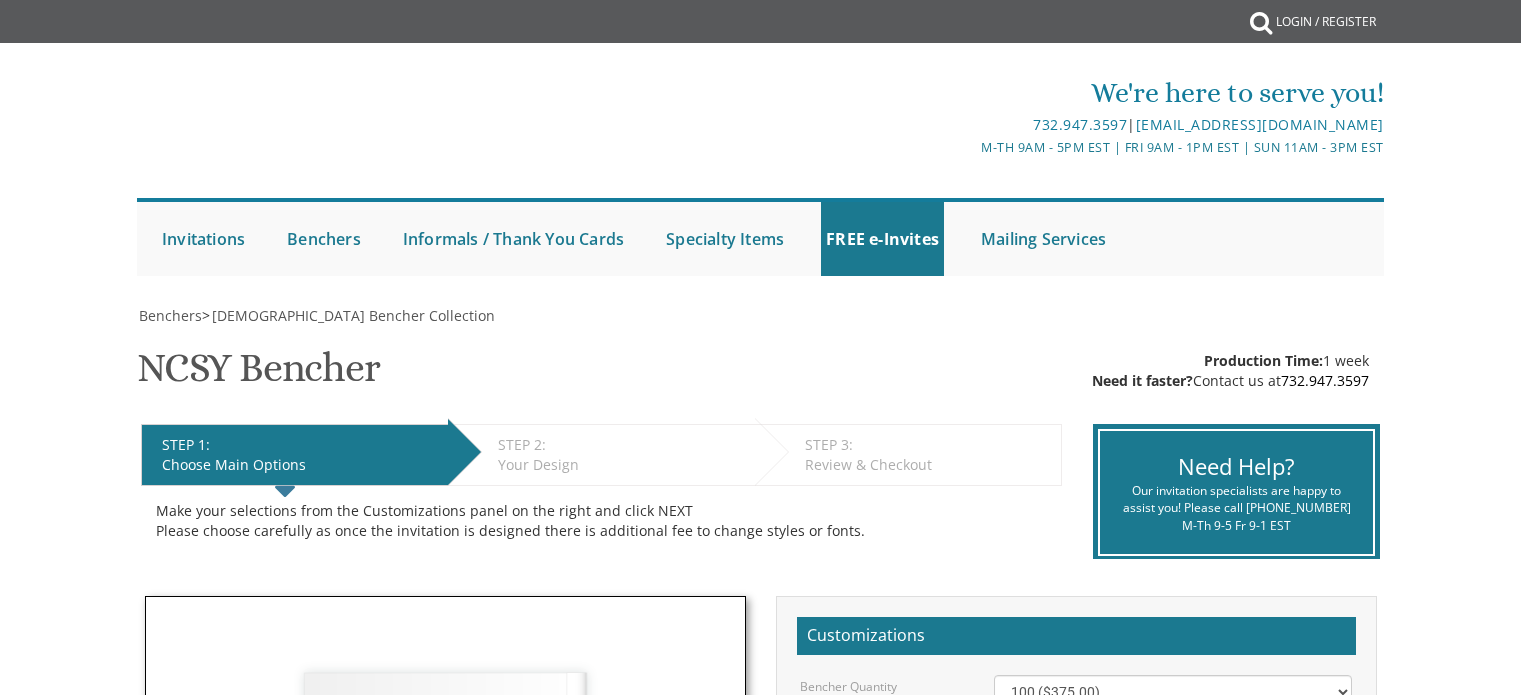 scroll, scrollTop: 0, scrollLeft: 0, axis: both 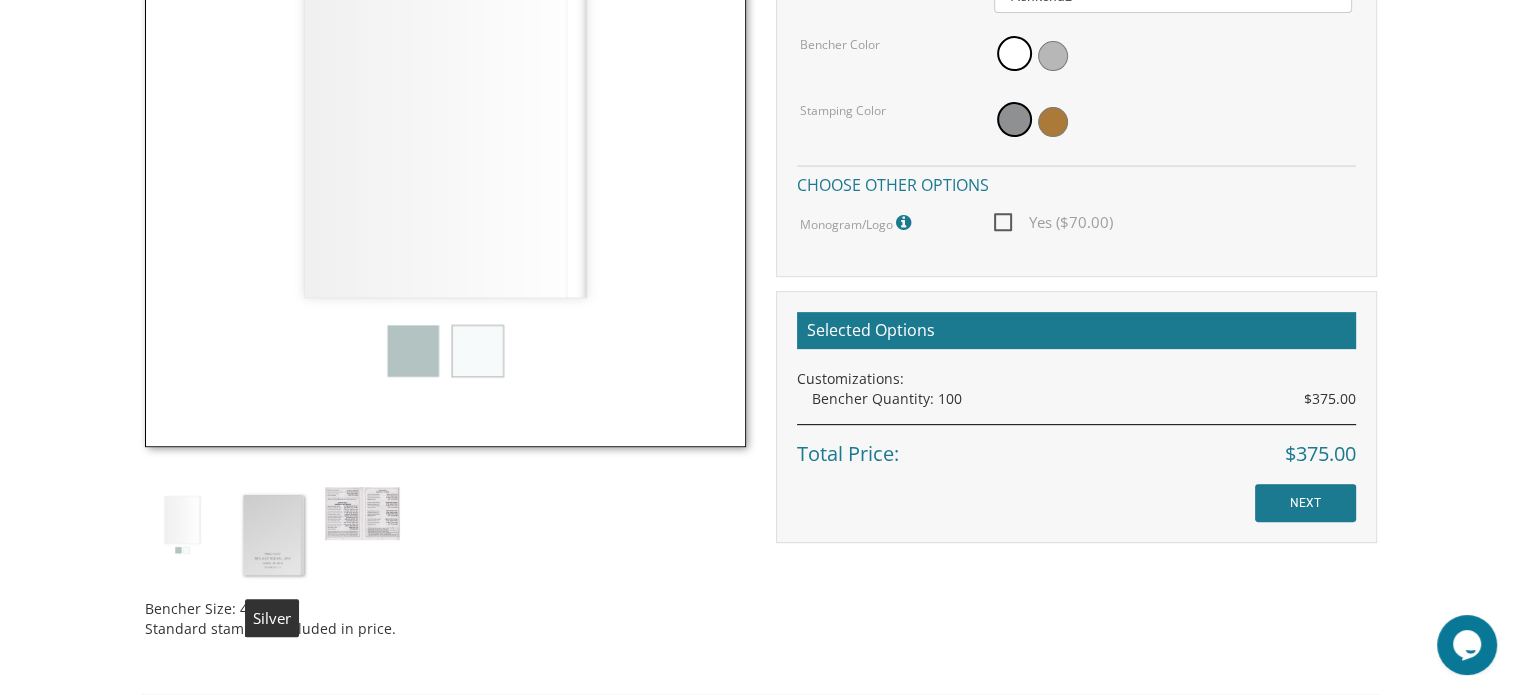 click at bounding box center [272, 535] 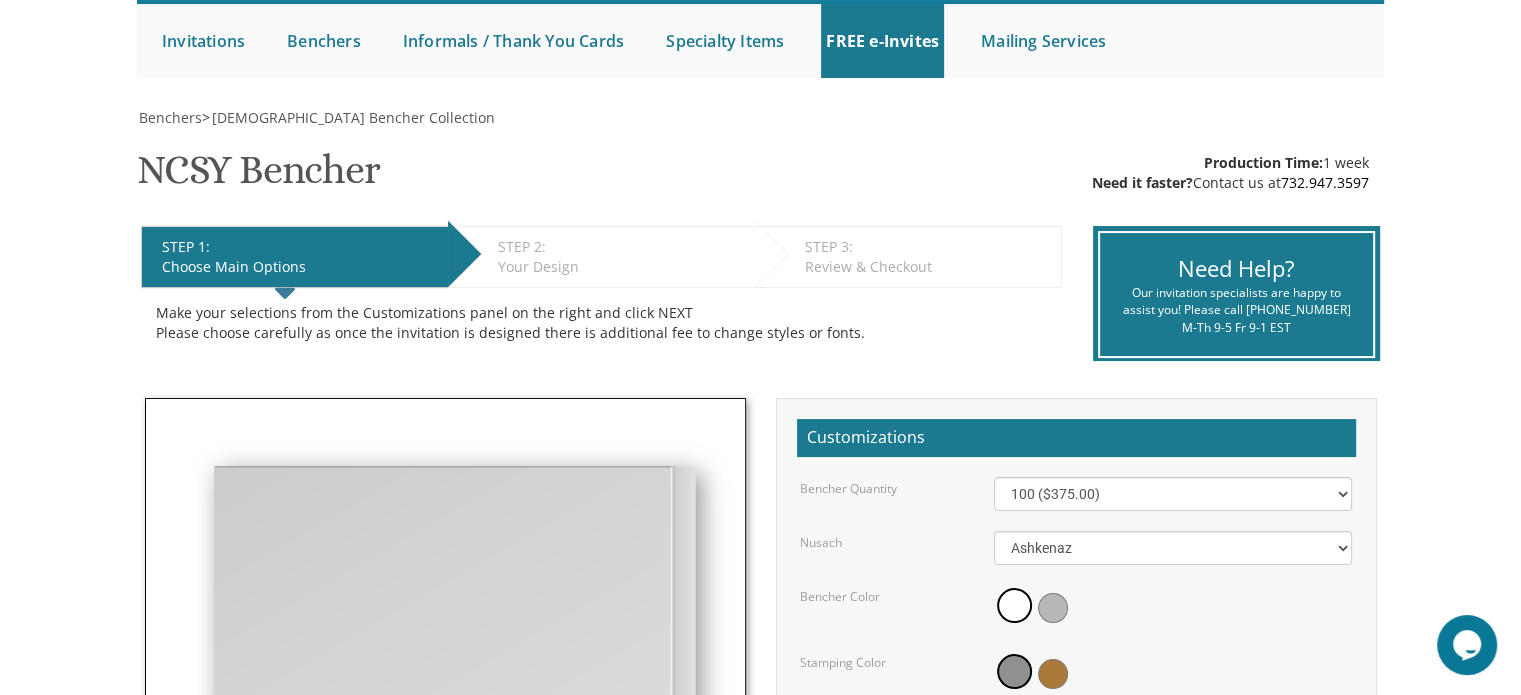 scroll, scrollTop: 0, scrollLeft: 0, axis: both 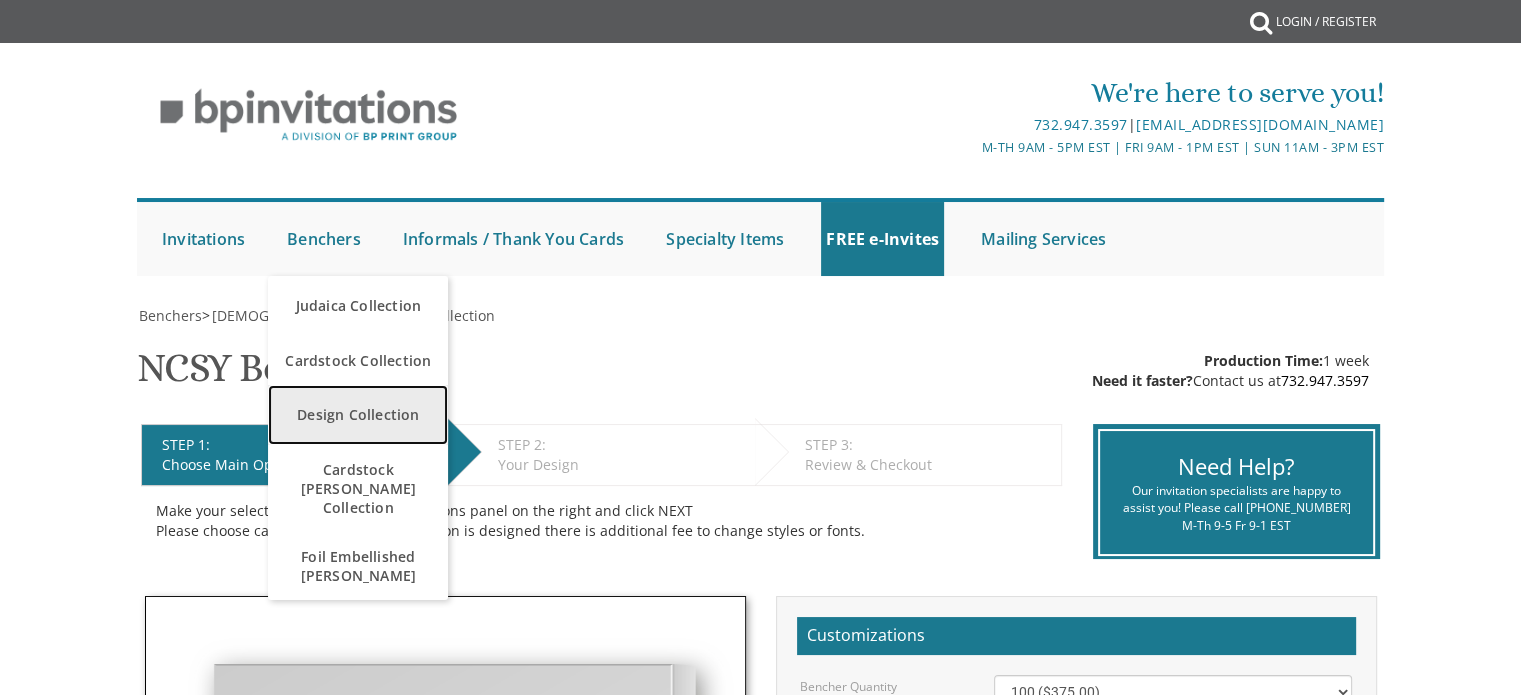 click on "Design Collection" at bounding box center (358, 415) 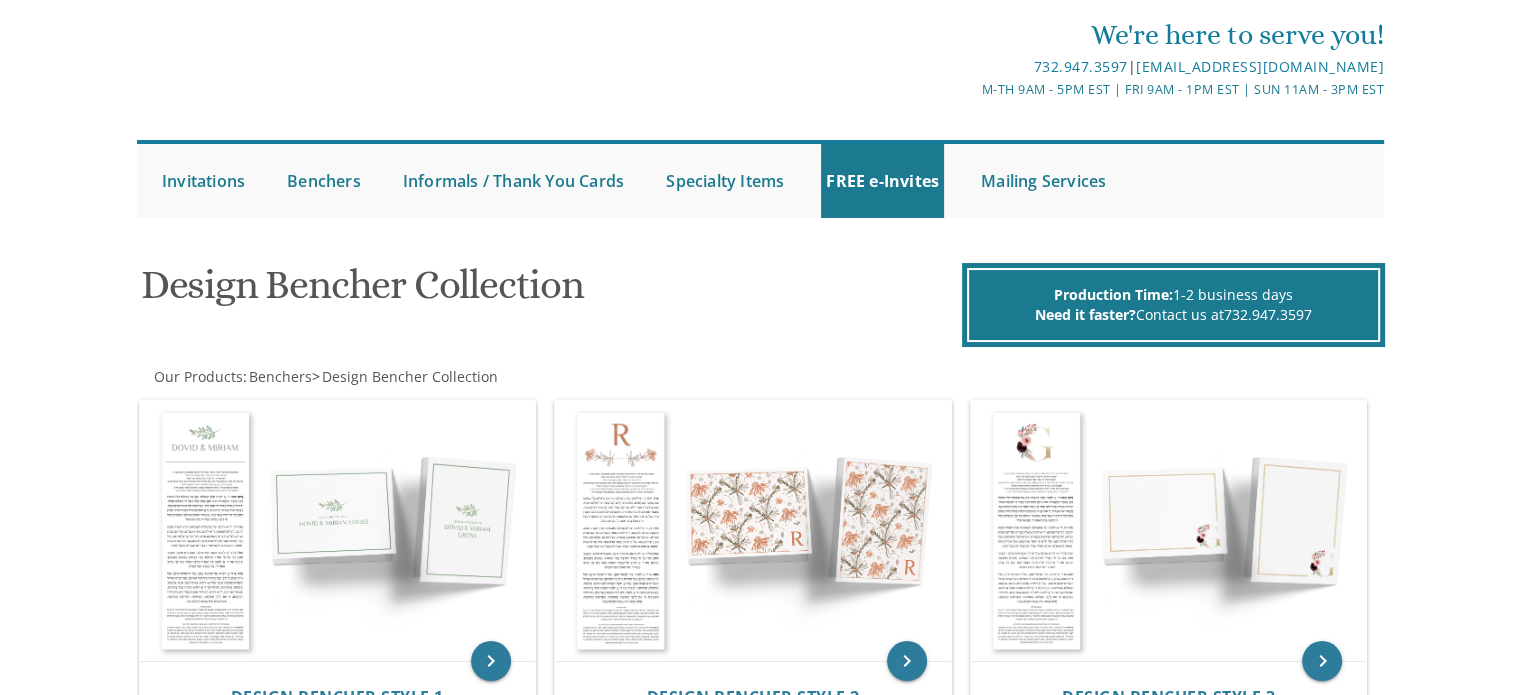scroll, scrollTop: 78, scrollLeft: 0, axis: vertical 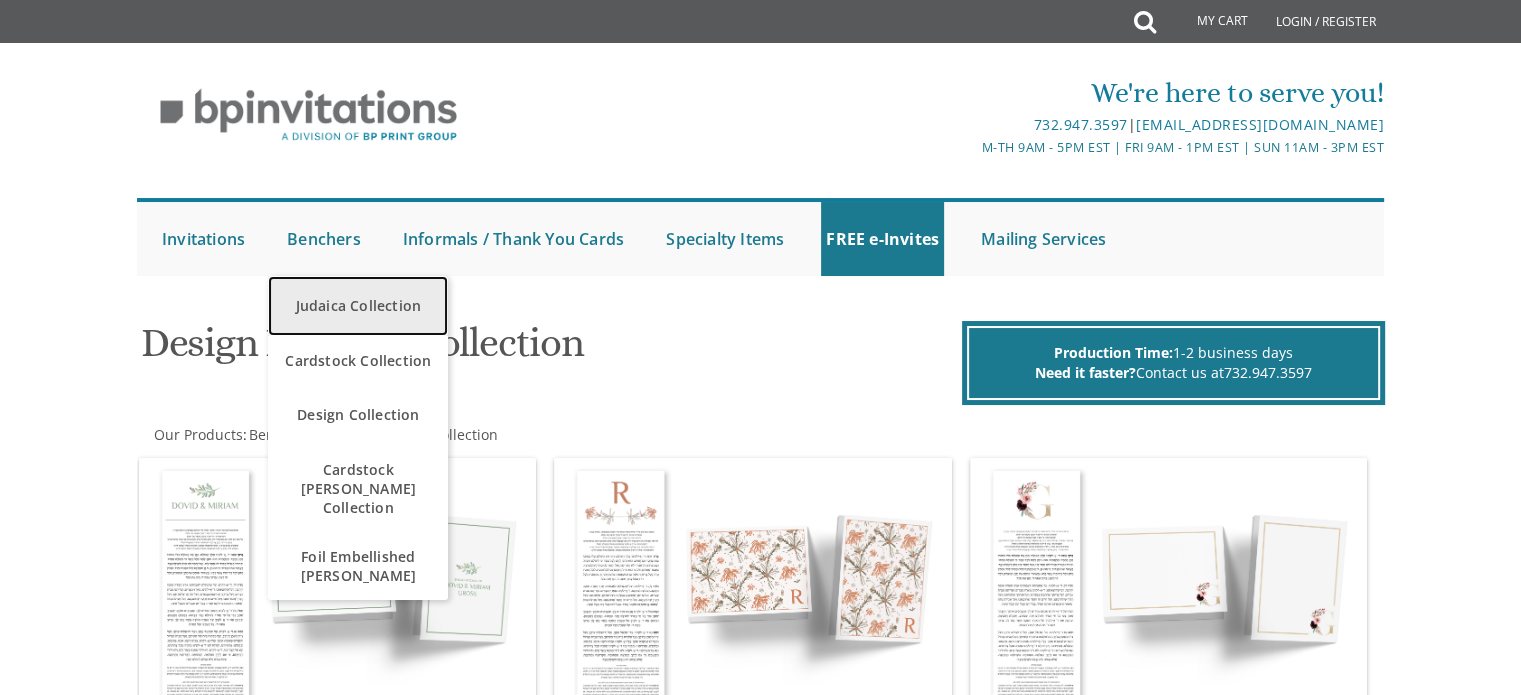 click on "Judaica Collection" at bounding box center (358, 306) 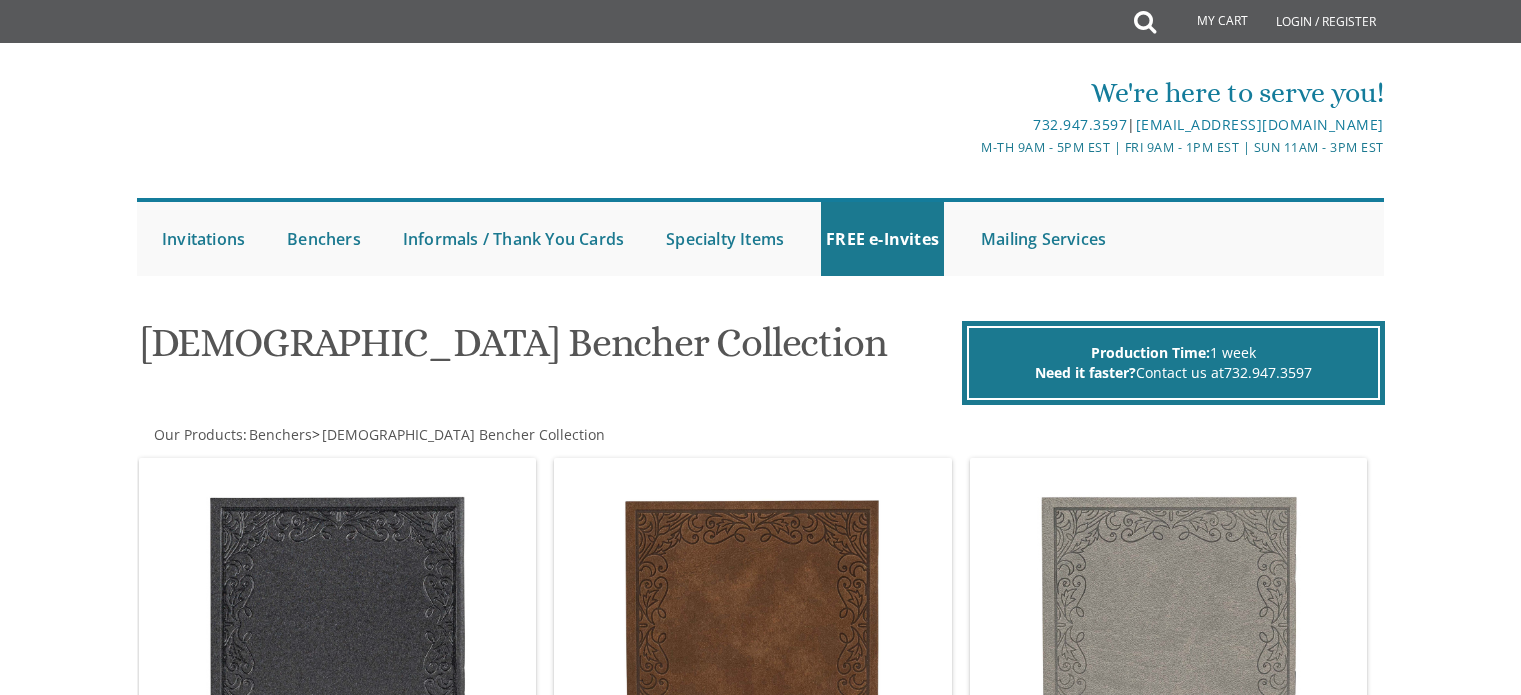 scroll, scrollTop: 0, scrollLeft: 0, axis: both 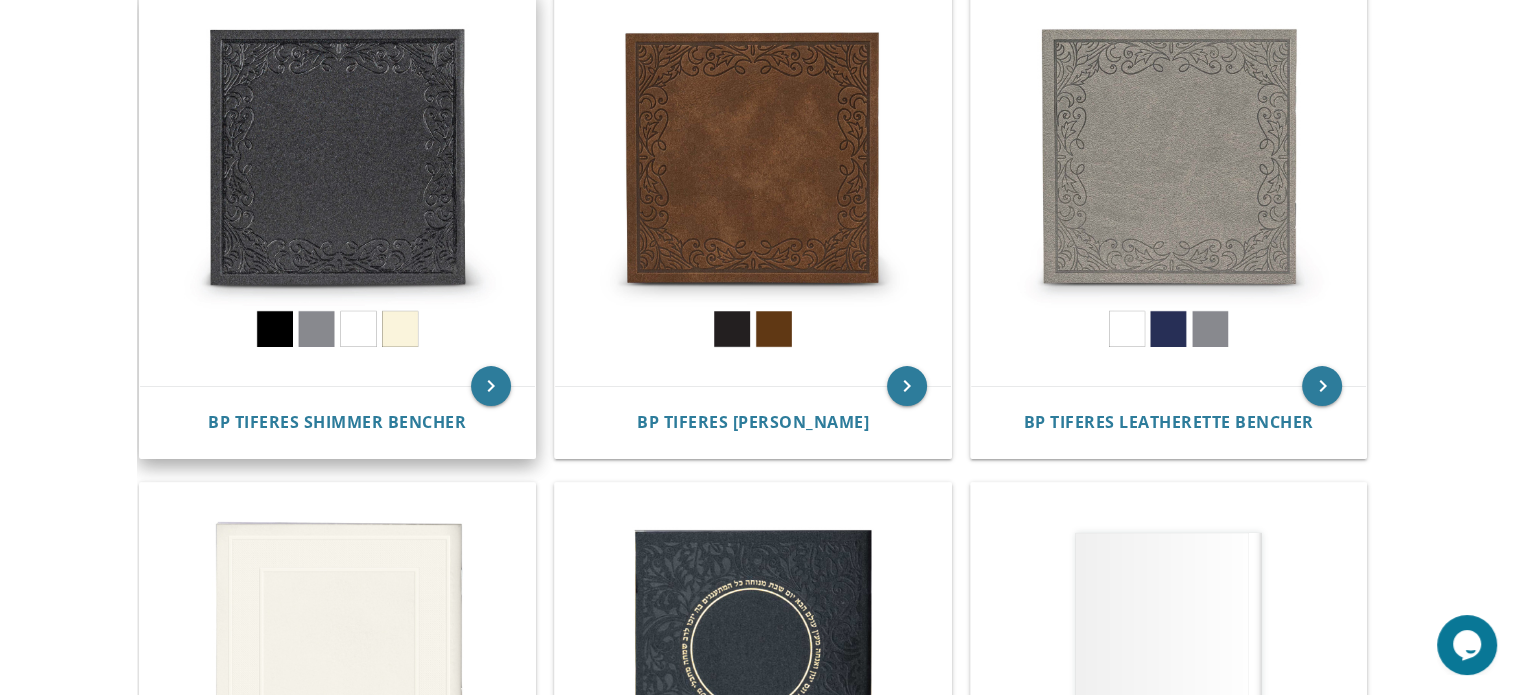 click at bounding box center [338, 189] 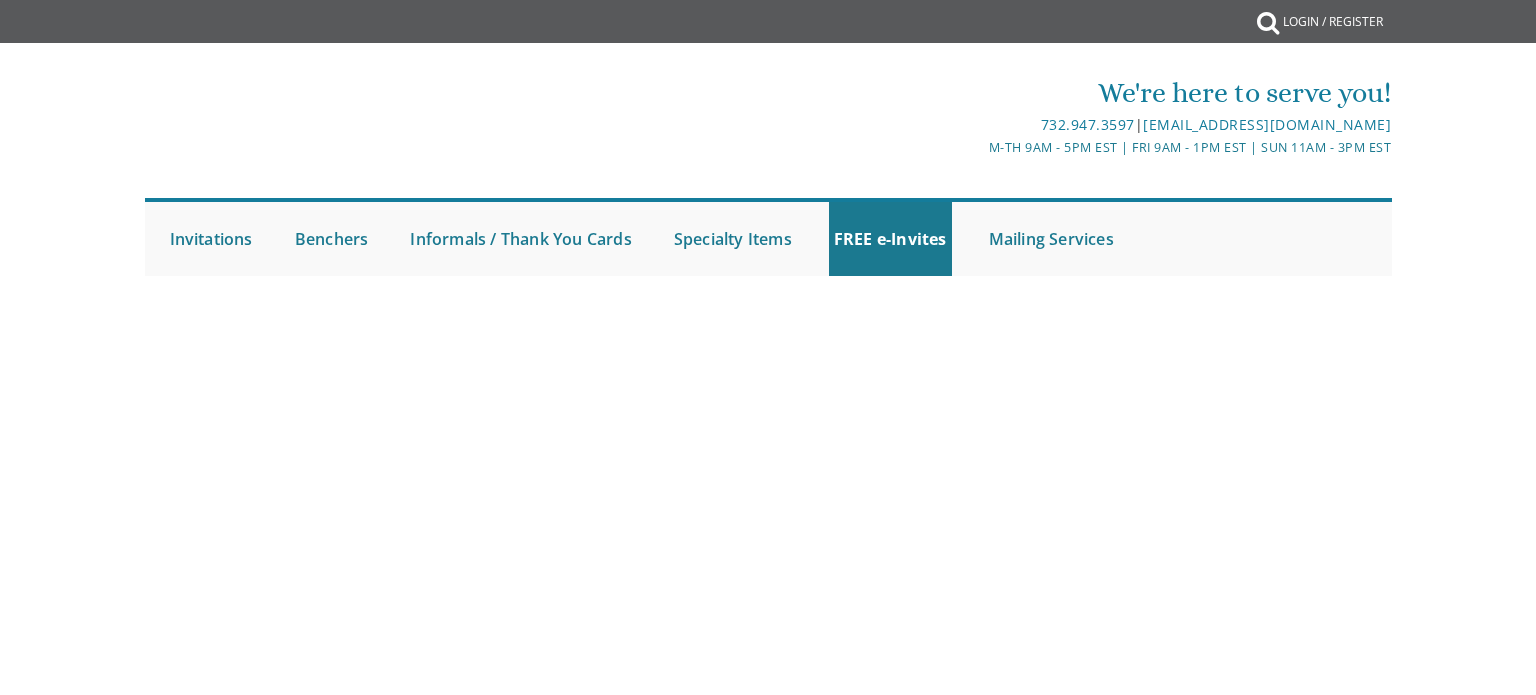 scroll, scrollTop: 0, scrollLeft: 0, axis: both 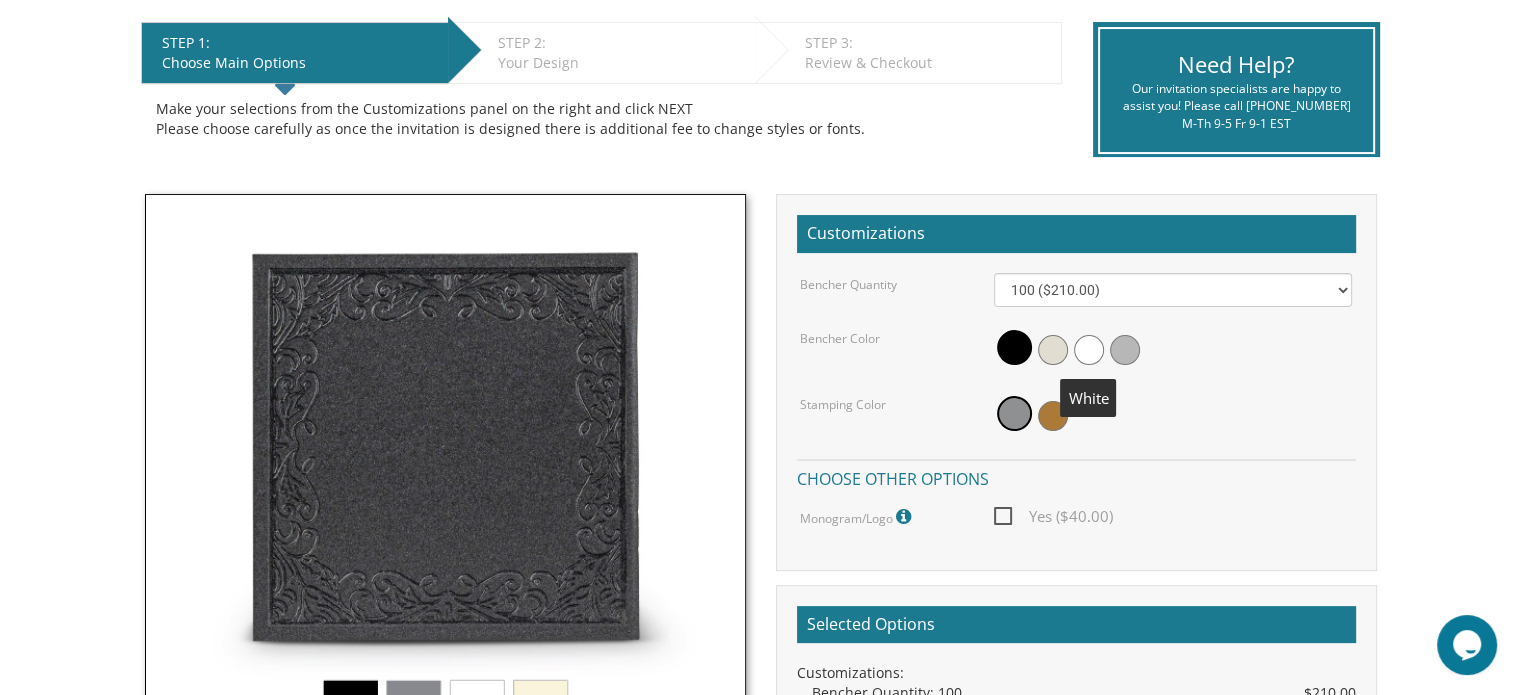 click at bounding box center (1089, 350) 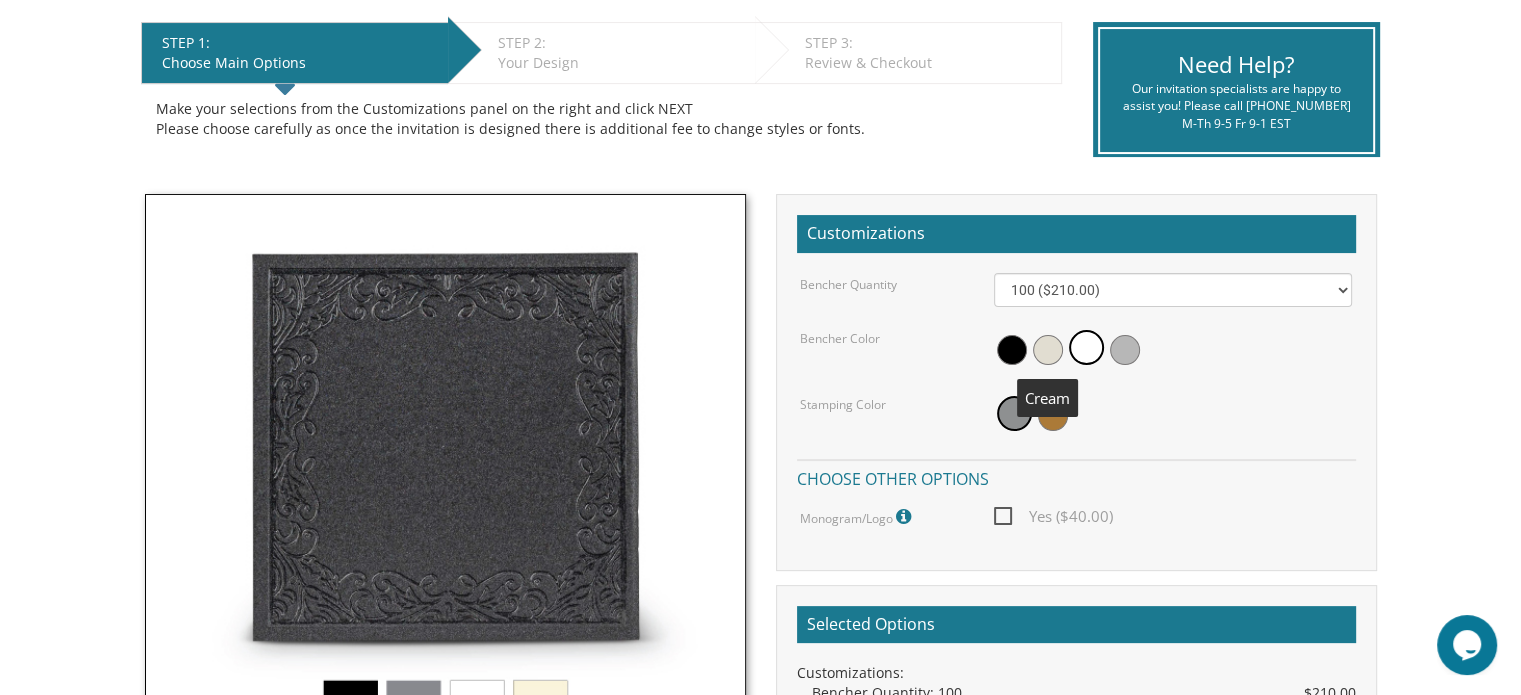 click at bounding box center [1048, 350] 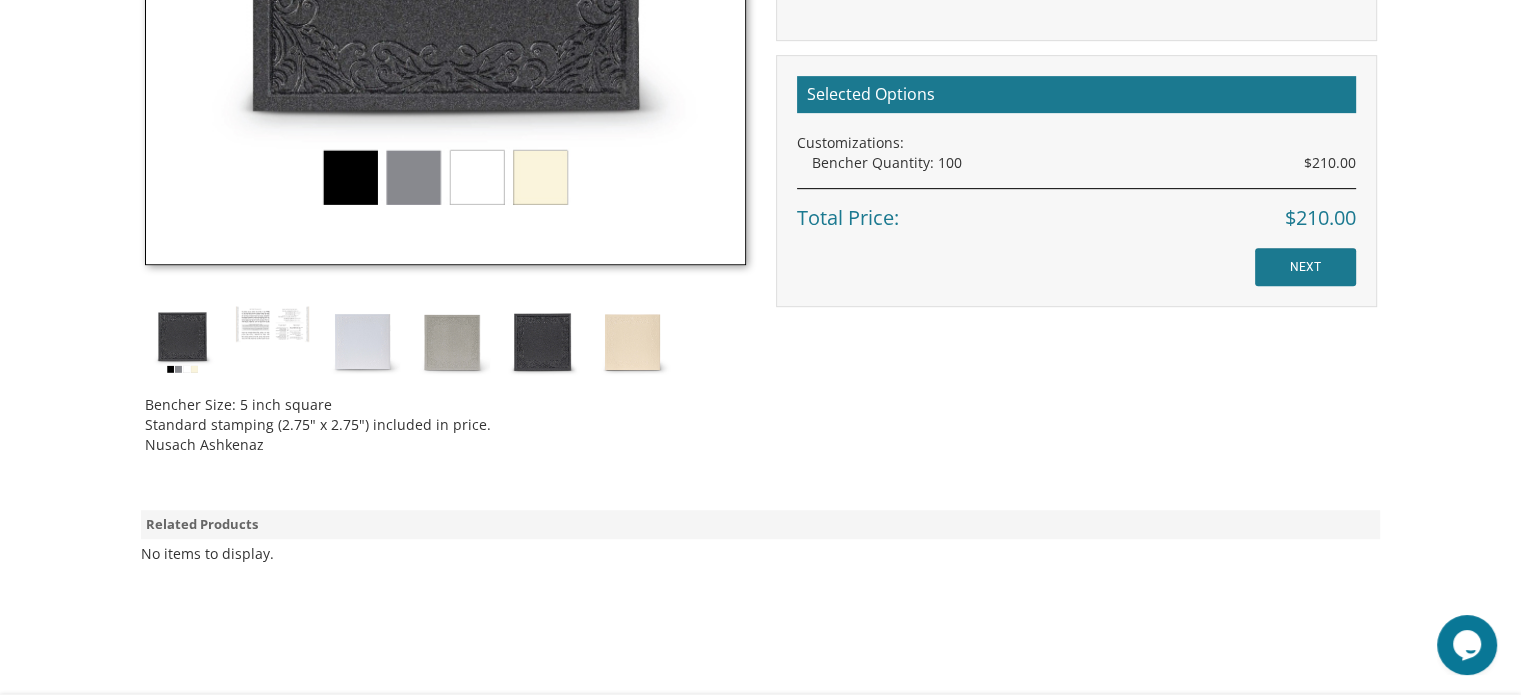 scroll, scrollTop: 932, scrollLeft: 0, axis: vertical 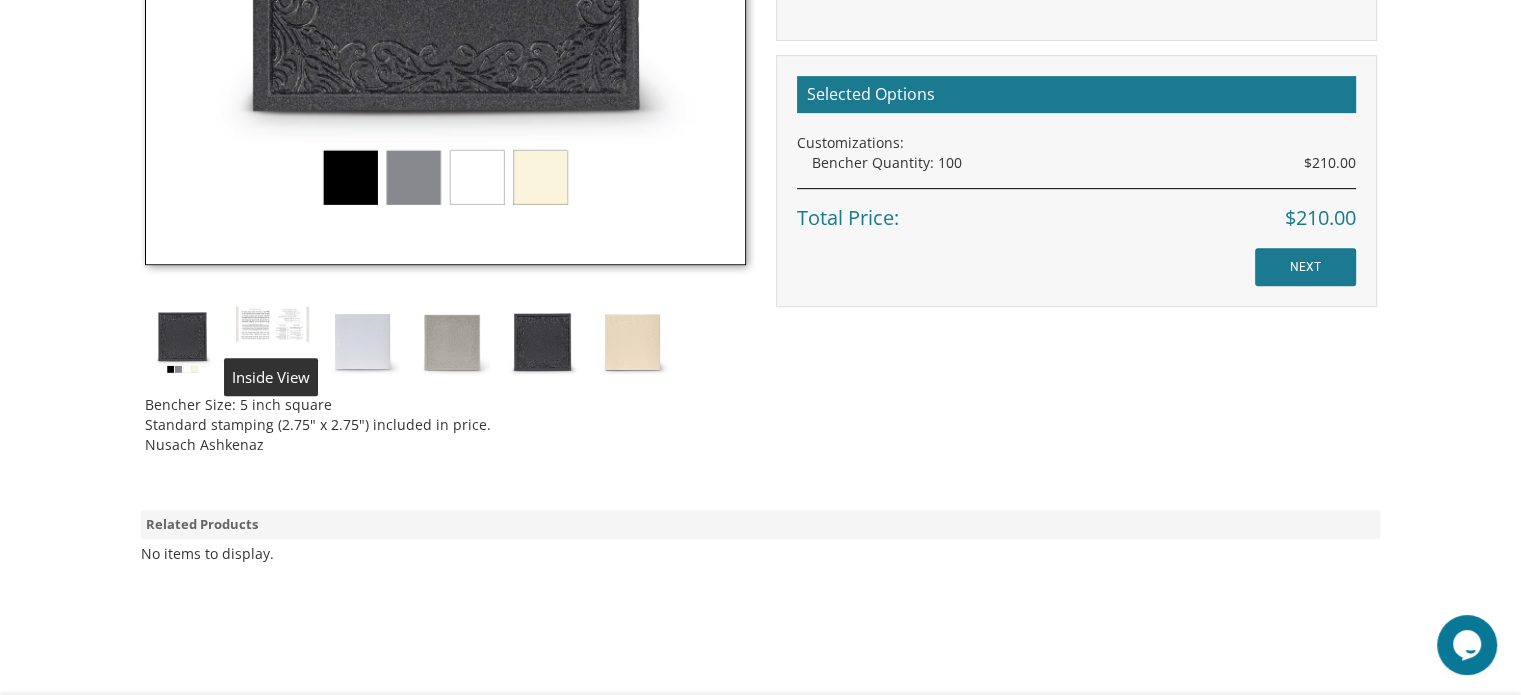 click at bounding box center (272, 324) 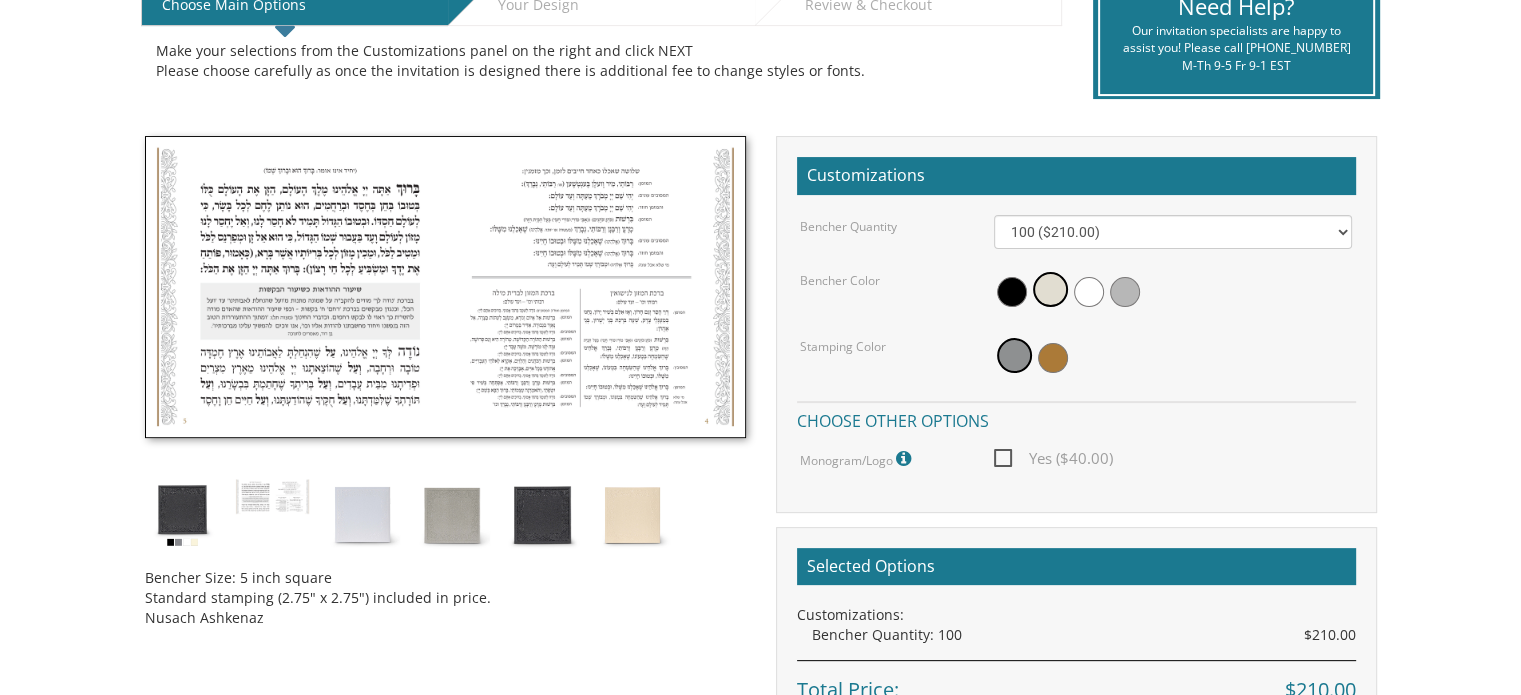 scroll, scrollTop: 462, scrollLeft: 0, axis: vertical 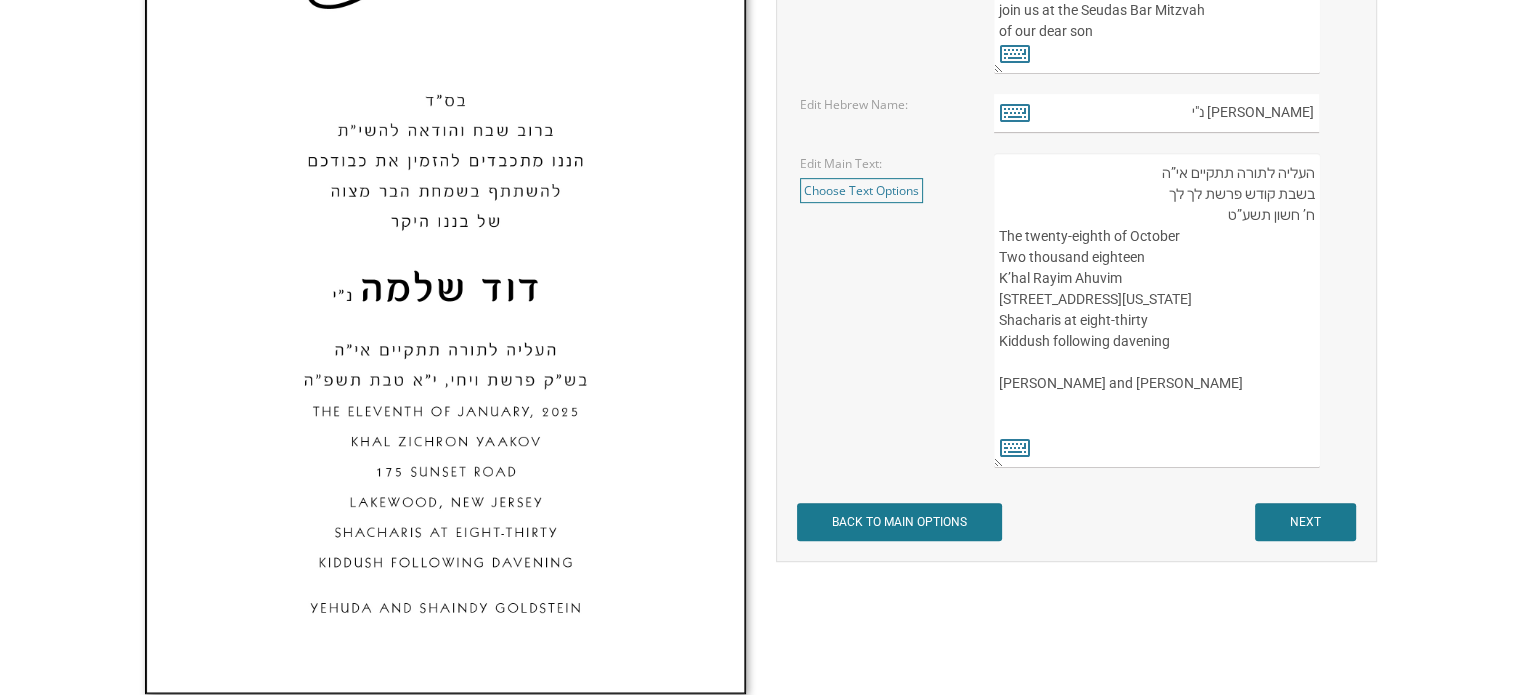 click on "העליה לתורה תתקיים אי”ה
בשבת קודש פרשת לך לך
ח’ חשון תשע”ט
The twenty-eighth of October
Two thousand eighteen
K’hal Rayim Ahuvim
175 Sunset Road
Lakewood, New Jersey
Shacharis at eight-thirty
Kiddush following davening
Chaim and Shani Kohn" at bounding box center (1156, 310) 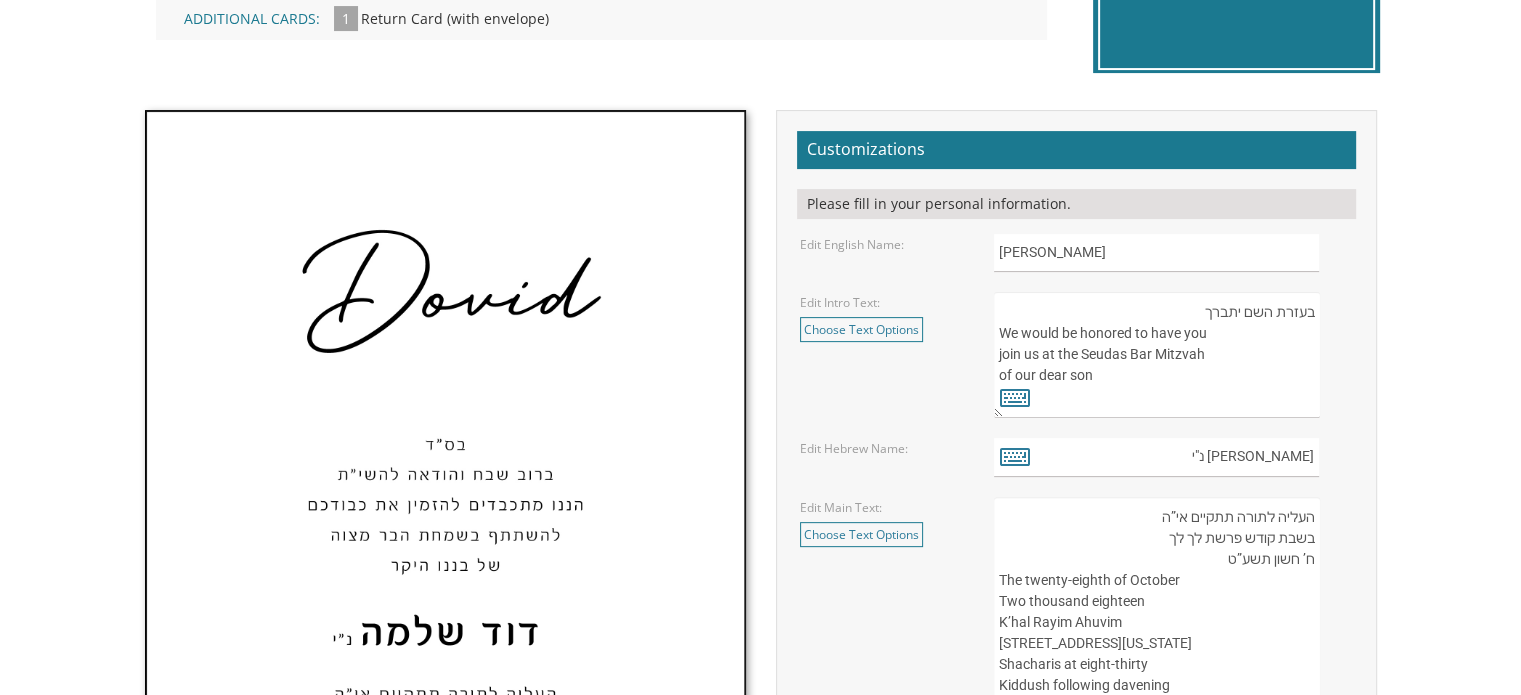 scroll, scrollTop: 580, scrollLeft: 0, axis: vertical 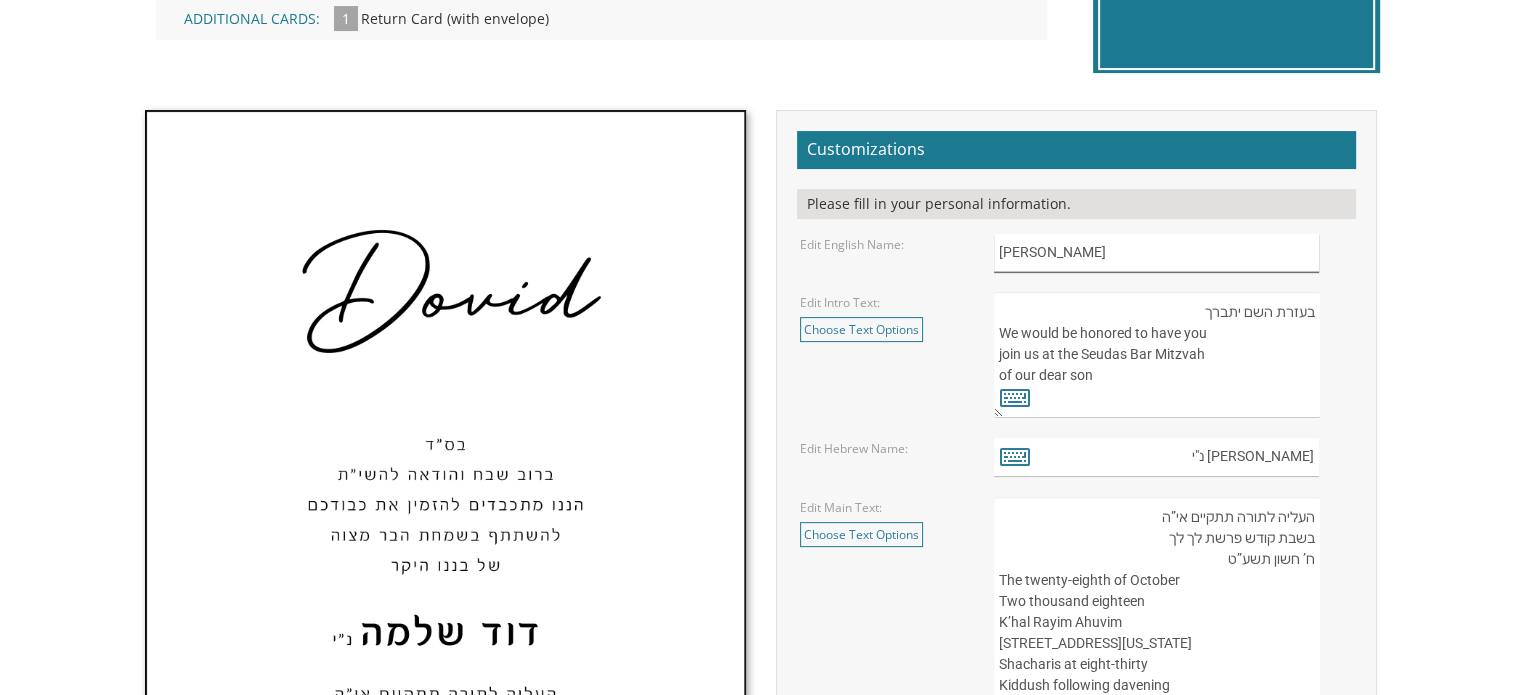 click on "Dovid" at bounding box center [1156, 253] 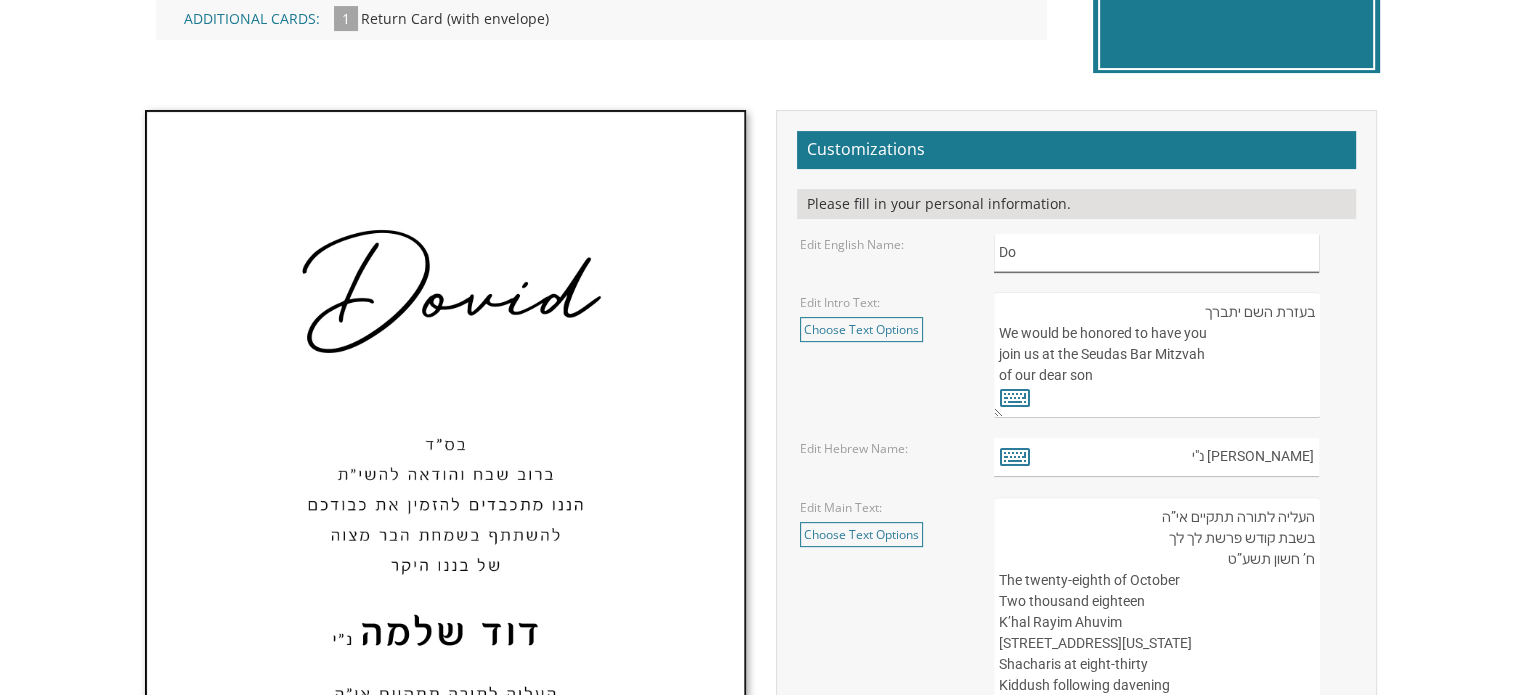 type on "D" 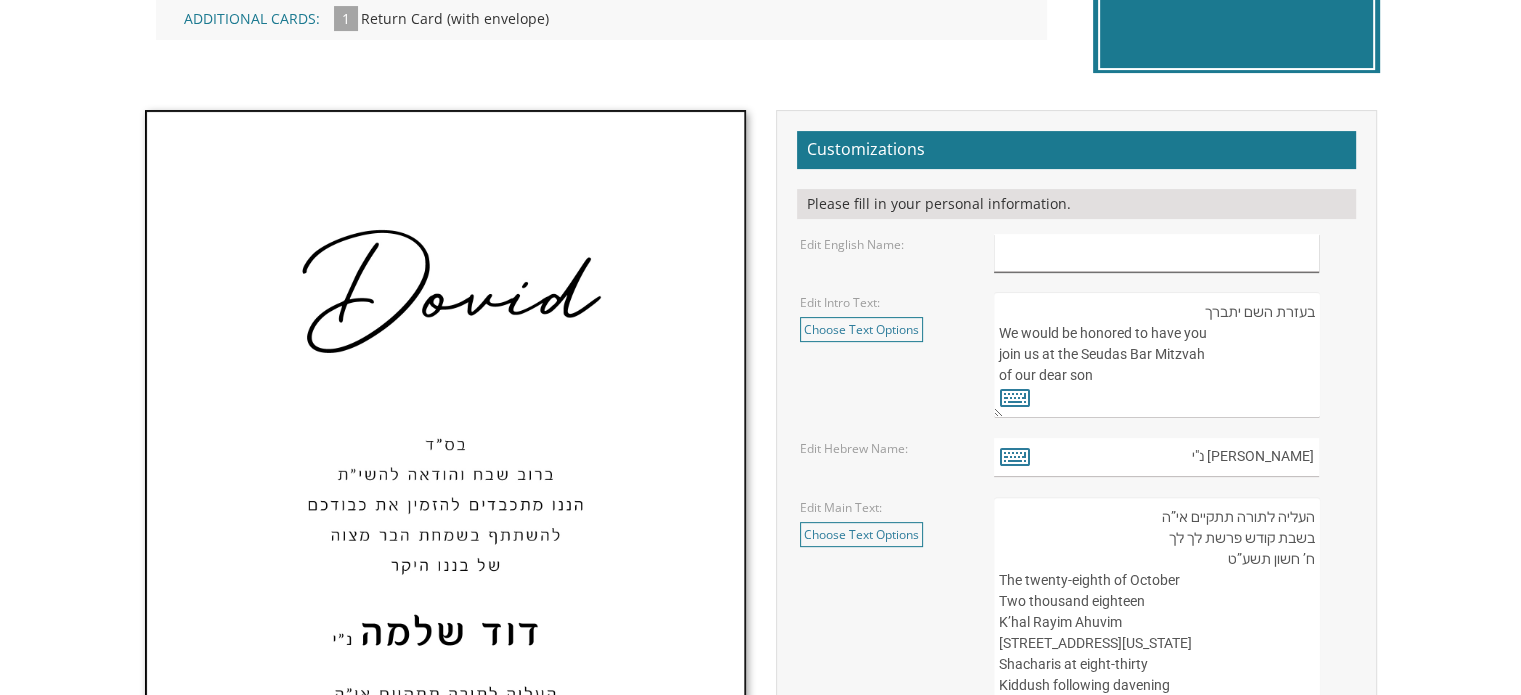 type on "U" 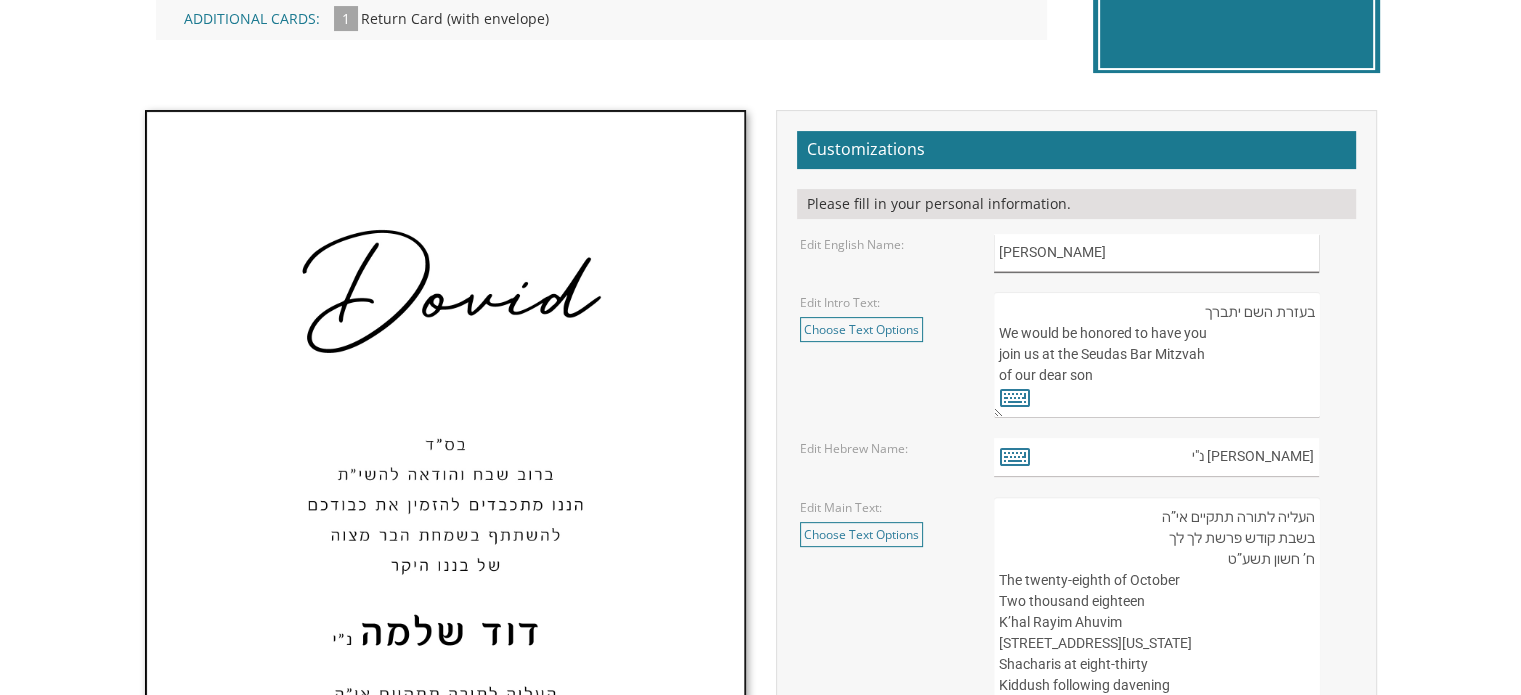 type on "Yechezkel Aharon" 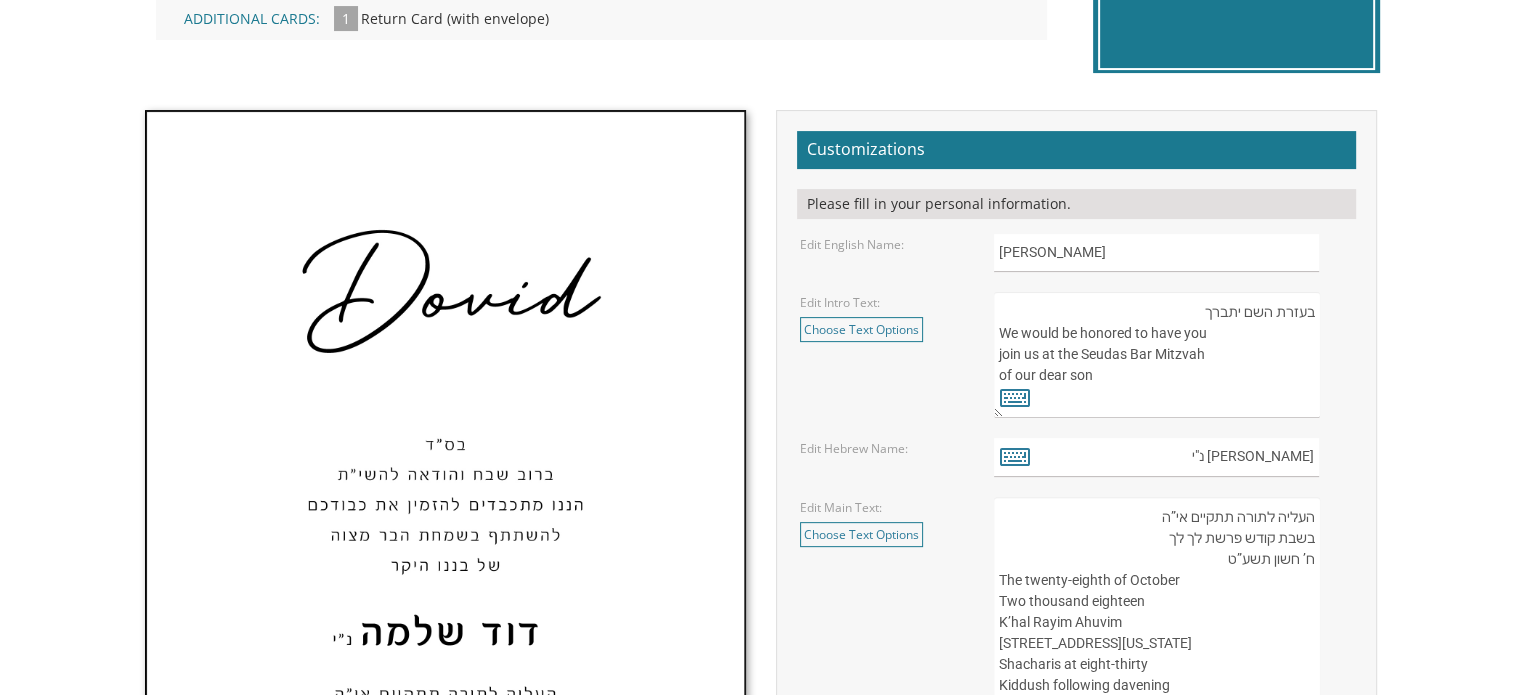 click on "בעזרת השם יתברך
We would be honored to have you
join us at the Seudas Bar Mitzvah
of our dear son" at bounding box center [1156, 355] 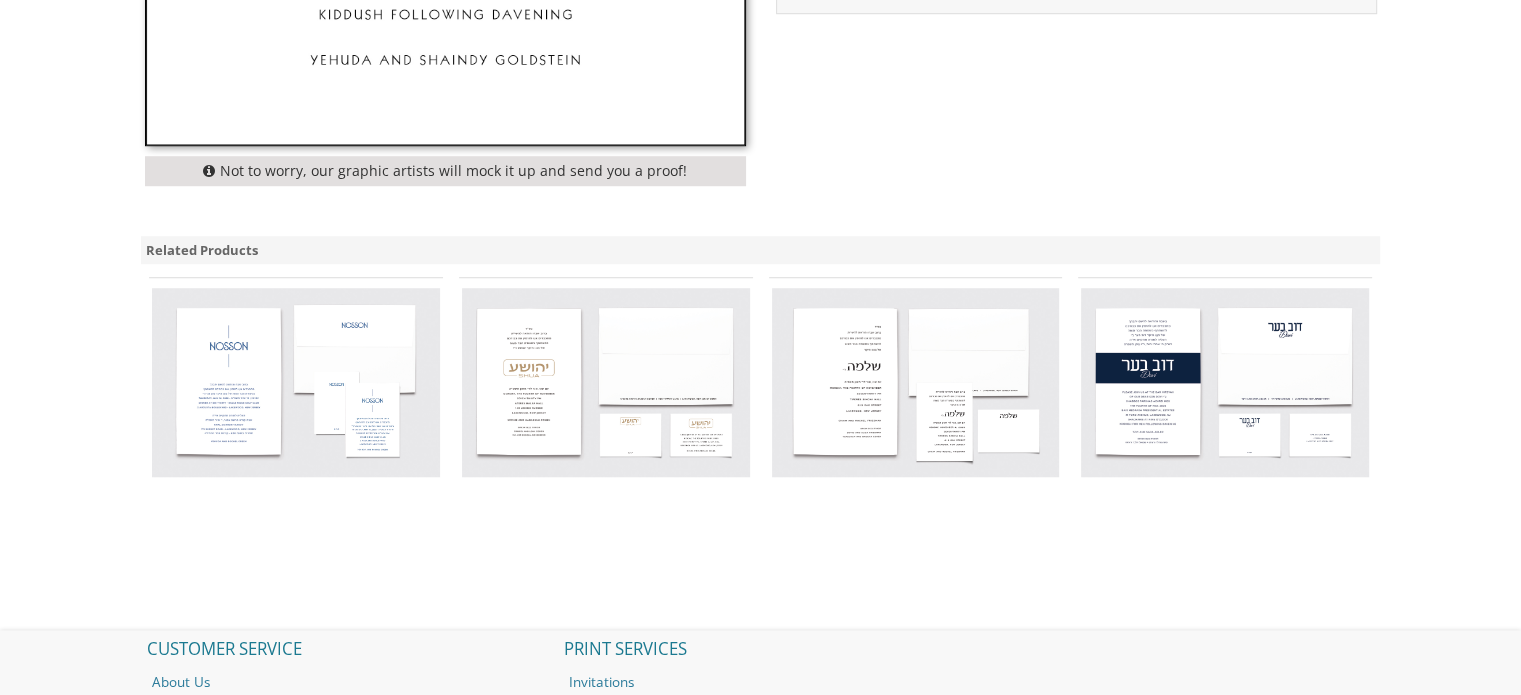 scroll, scrollTop: 1474, scrollLeft: 0, axis: vertical 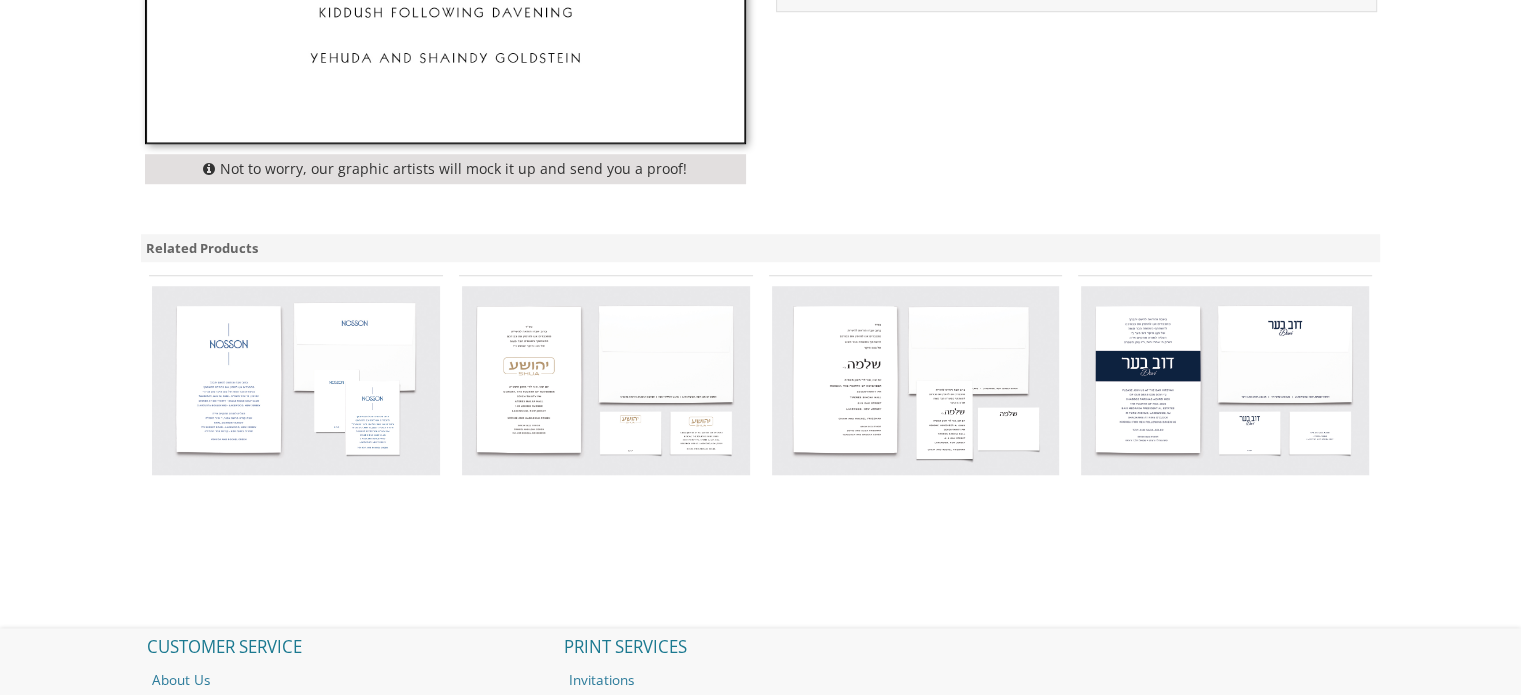click at bounding box center (1225, 380) 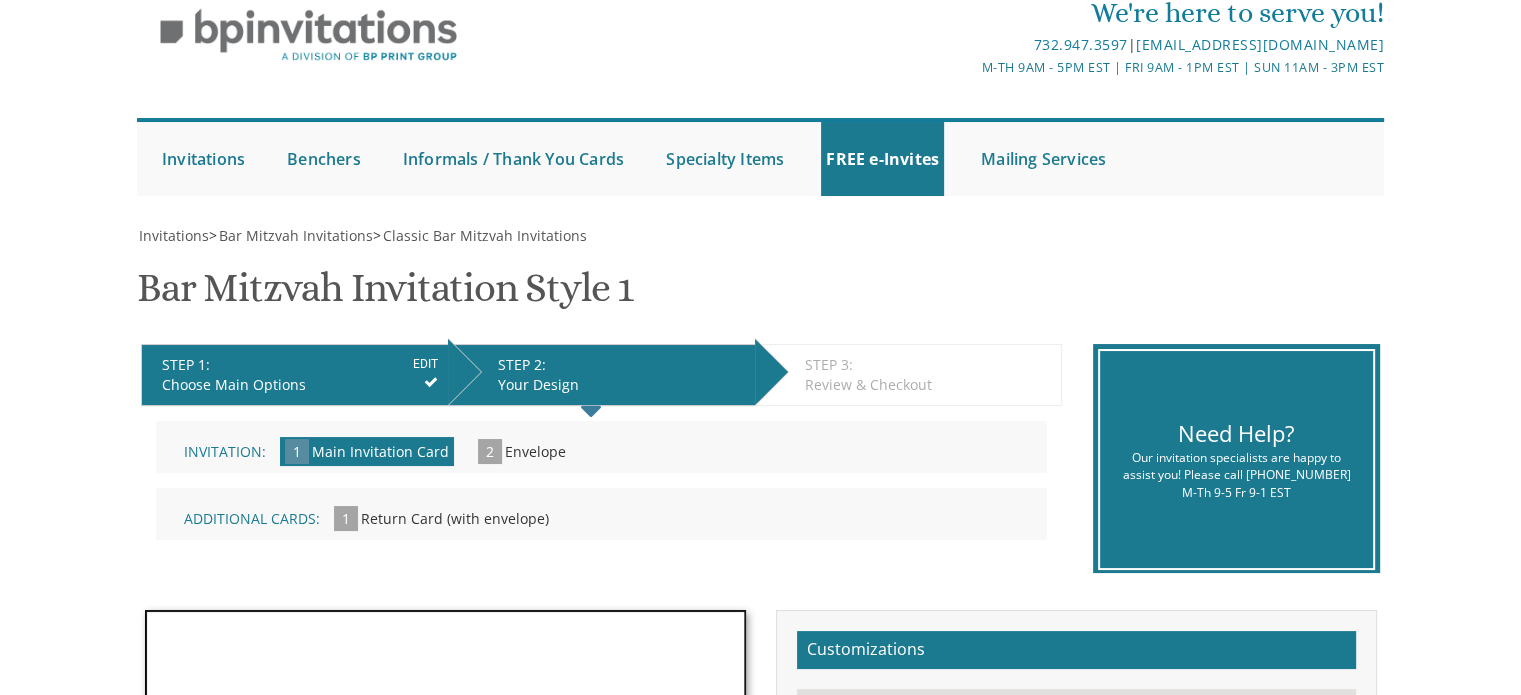 scroll, scrollTop: 0, scrollLeft: 0, axis: both 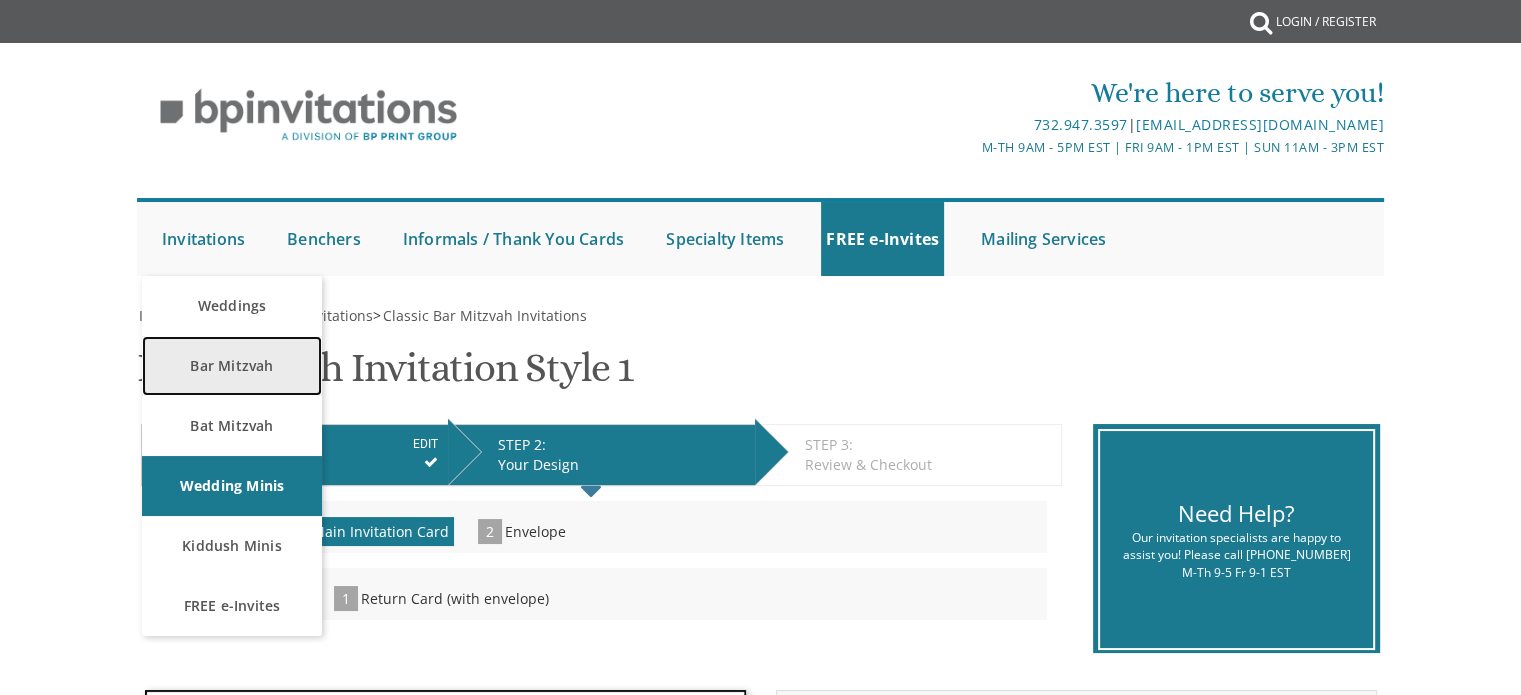 click on "Bar Mitzvah" at bounding box center [232, 366] 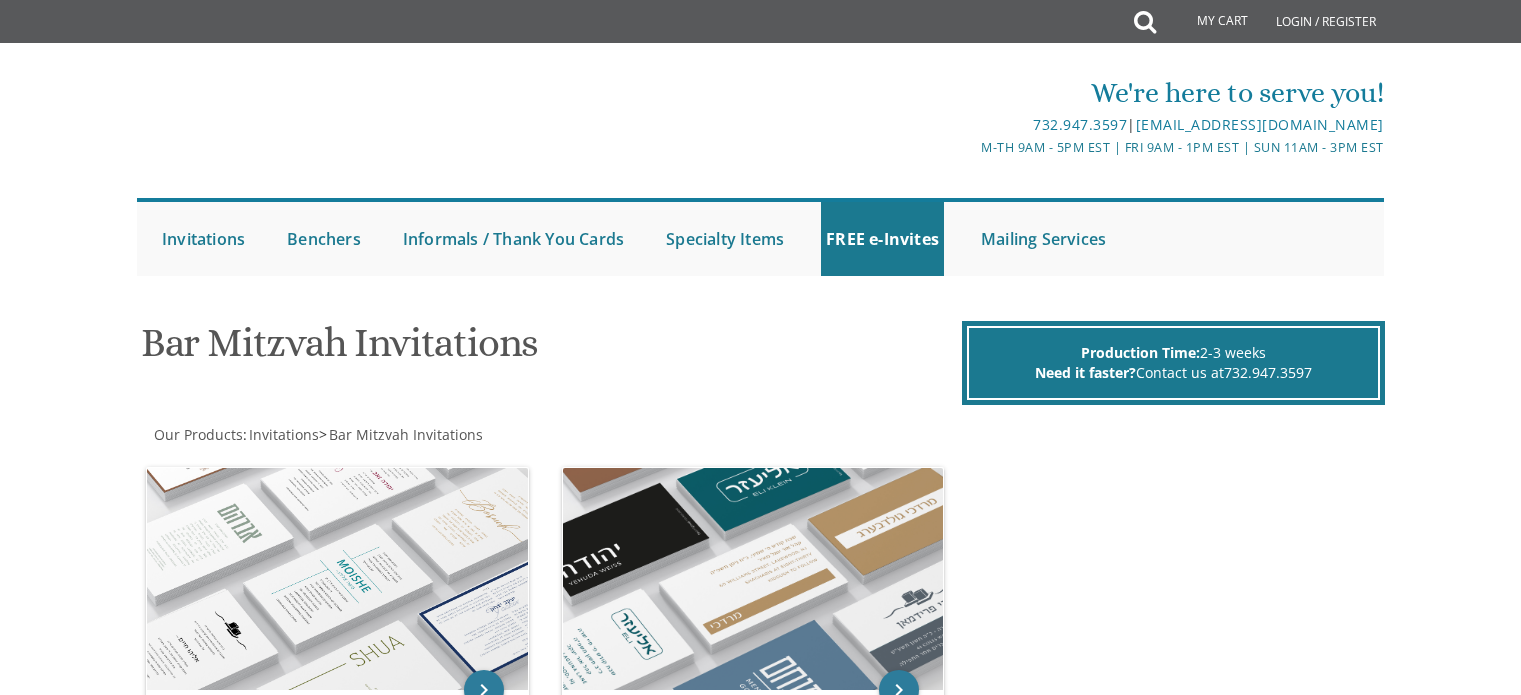 scroll, scrollTop: 0, scrollLeft: 0, axis: both 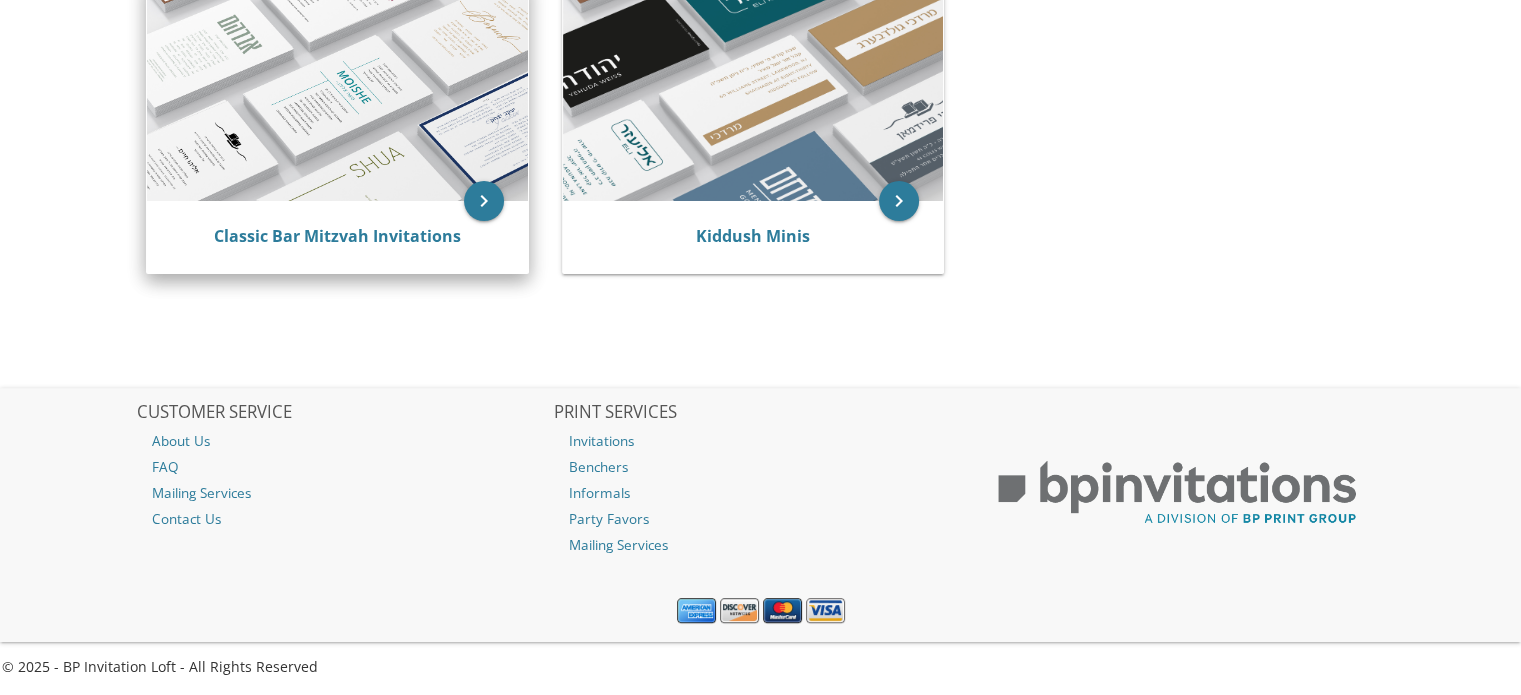 click on "Classic Bar Mitzvah Invitations" at bounding box center [337, 237] 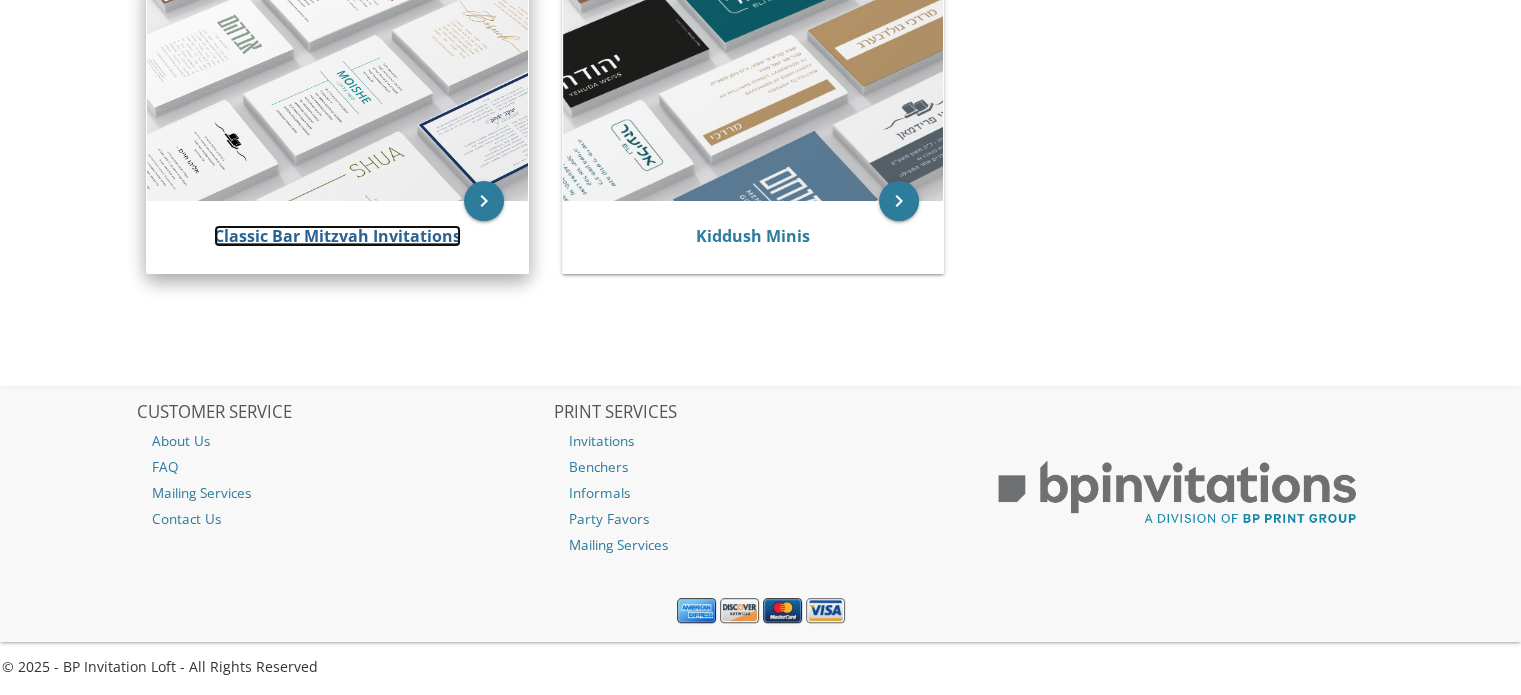 click on "Classic Bar Mitzvah Invitations" at bounding box center (337, 236) 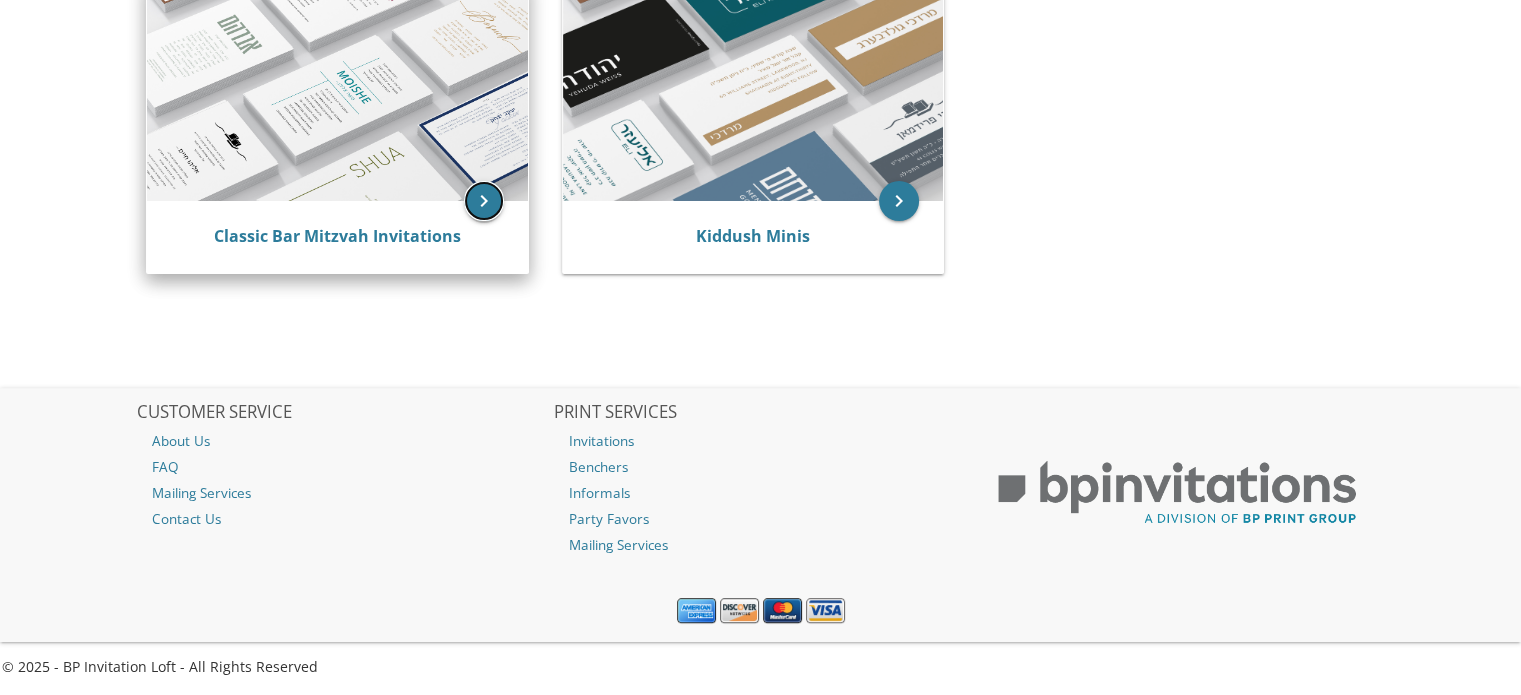 click on "keyboard_arrow_right" at bounding box center (484, 201) 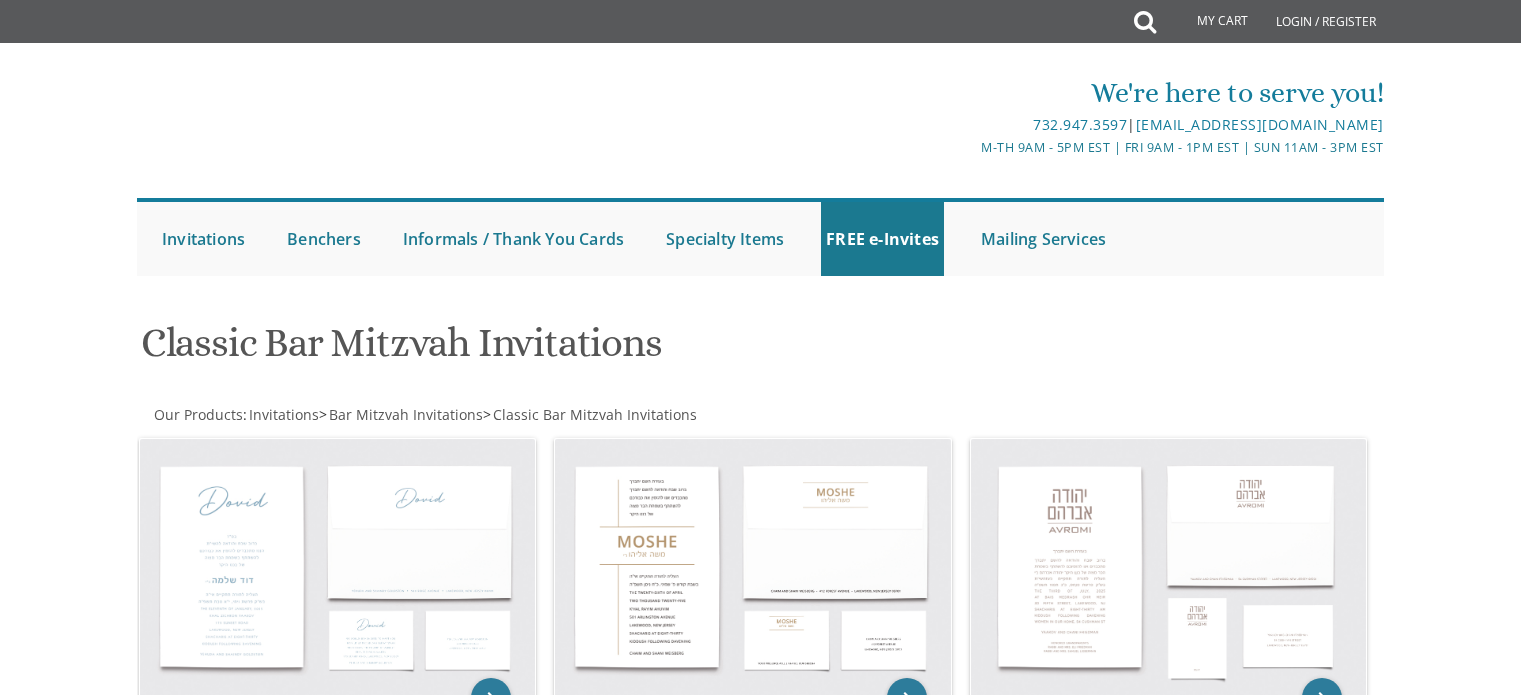 scroll, scrollTop: 0, scrollLeft: 0, axis: both 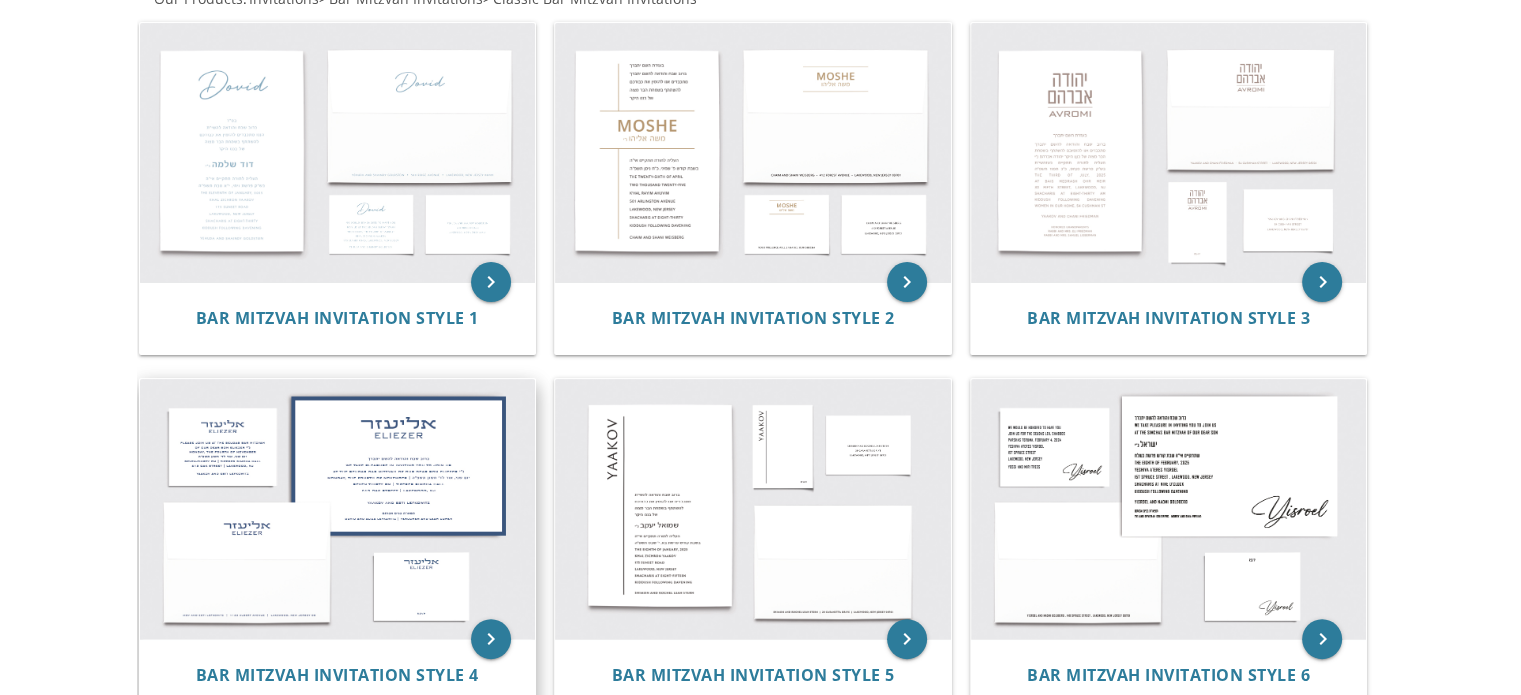 click at bounding box center [338, 509] 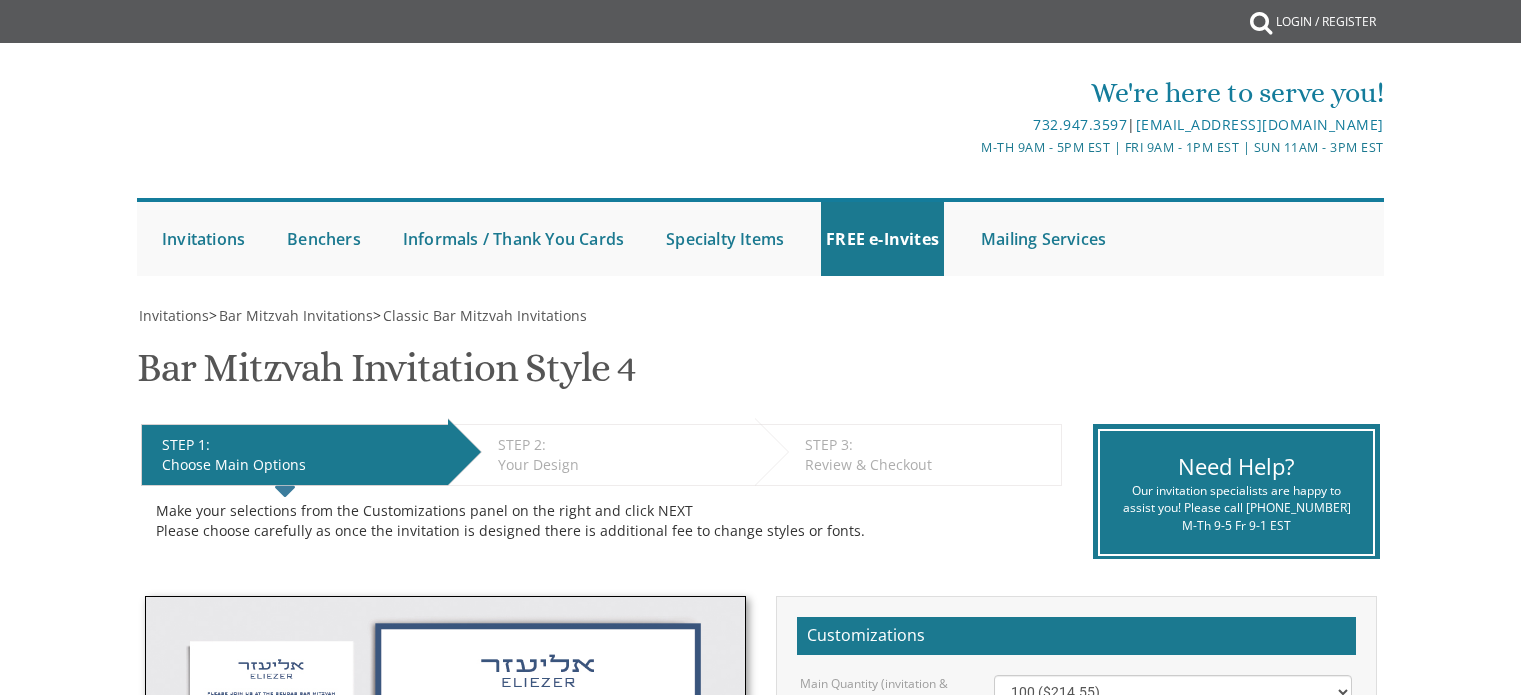 scroll, scrollTop: 0, scrollLeft: 0, axis: both 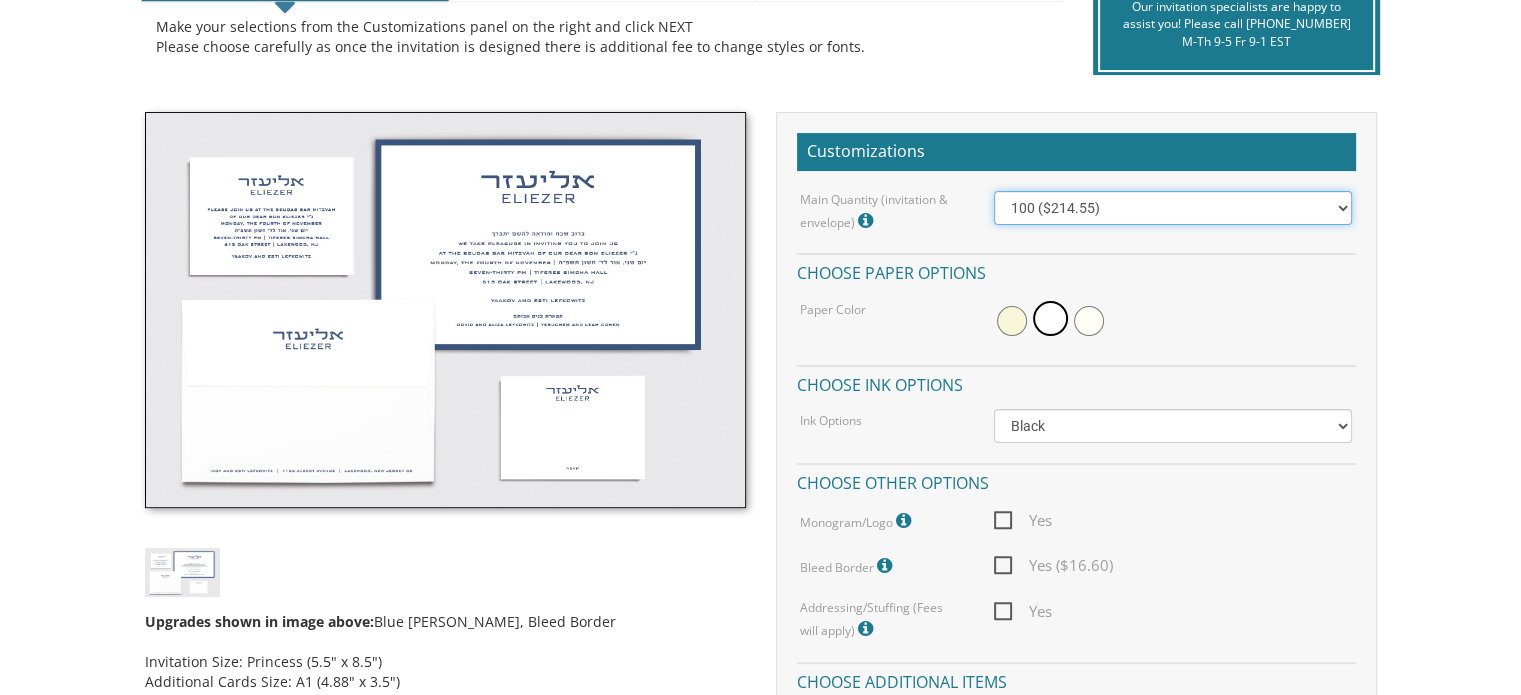 click on "100 ($214.55) 200 ($254.60) 300 ($294.25) 400 ($333.55) 500 ($373.90) 600 ($413.25) 700 ($452.35) 800 ($491.40) 900 ($528.00) 1000 ($568.05)" at bounding box center [1173, 208] 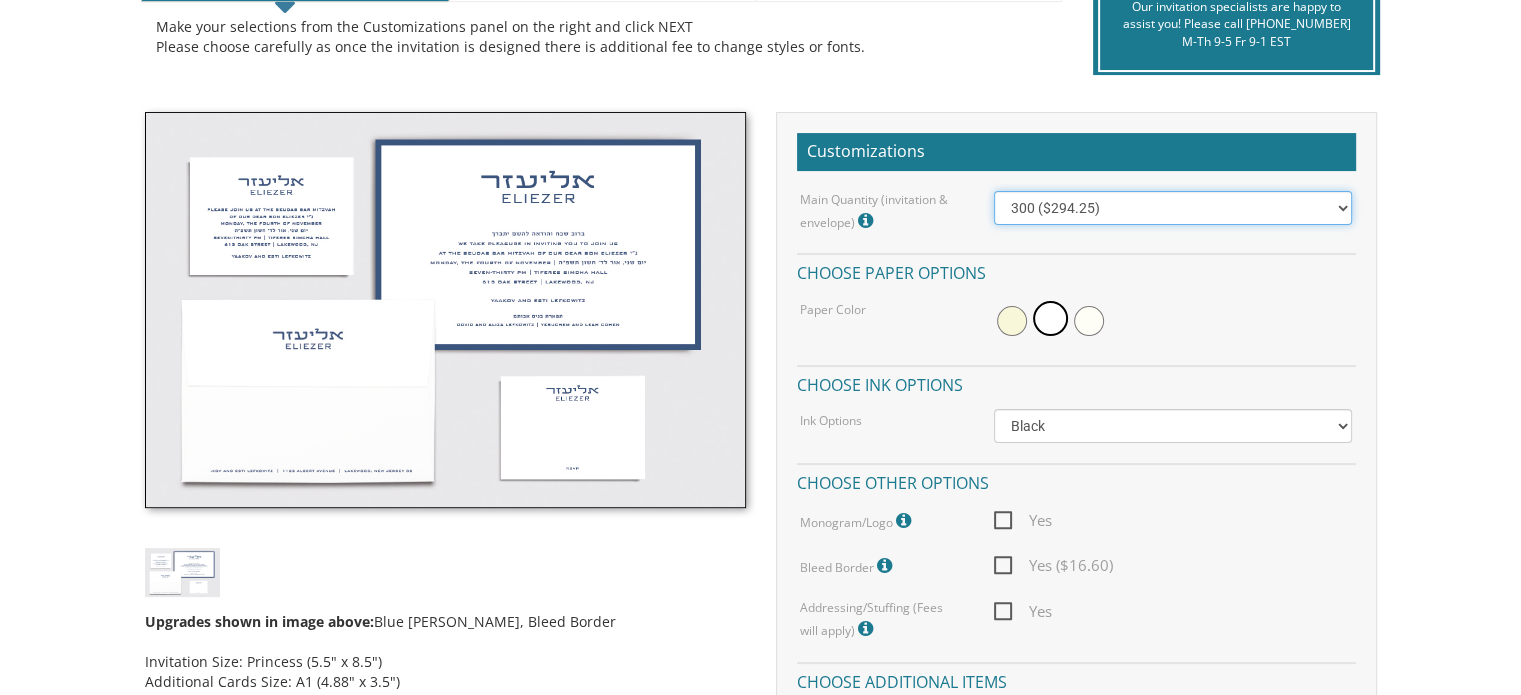 click on "100 ($214.55) 200 ($254.60) 300 ($294.25) 400 ($333.55) 500 ($373.90) 600 ($413.25) 700 ($452.35) 800 ($491.40) 900 ($528.00) 1000 ($568.05)" at bounding box center (1173, 208) 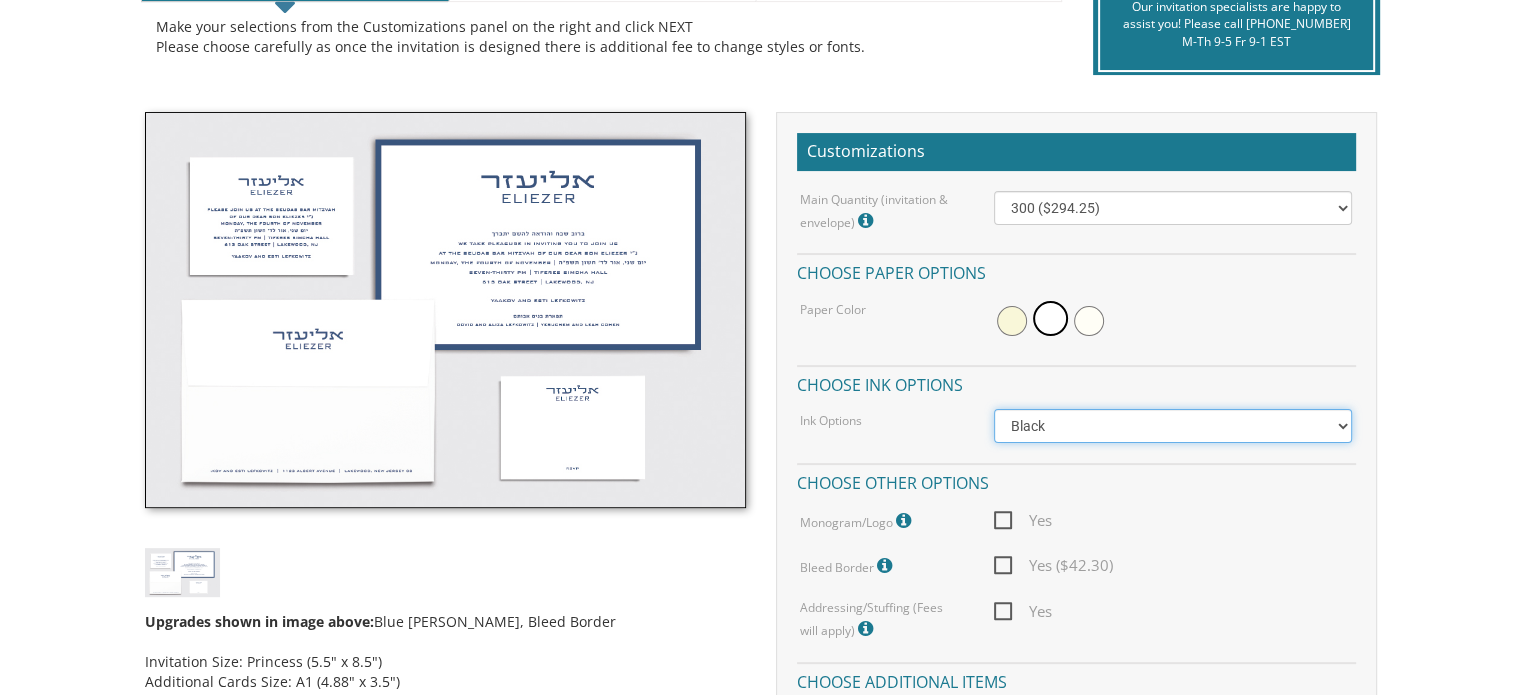 click on "Black Colored Ink ($65.00) Black + One Color ($100.00) Two Colors ($165.00)" at bounding box center (1173, 426) 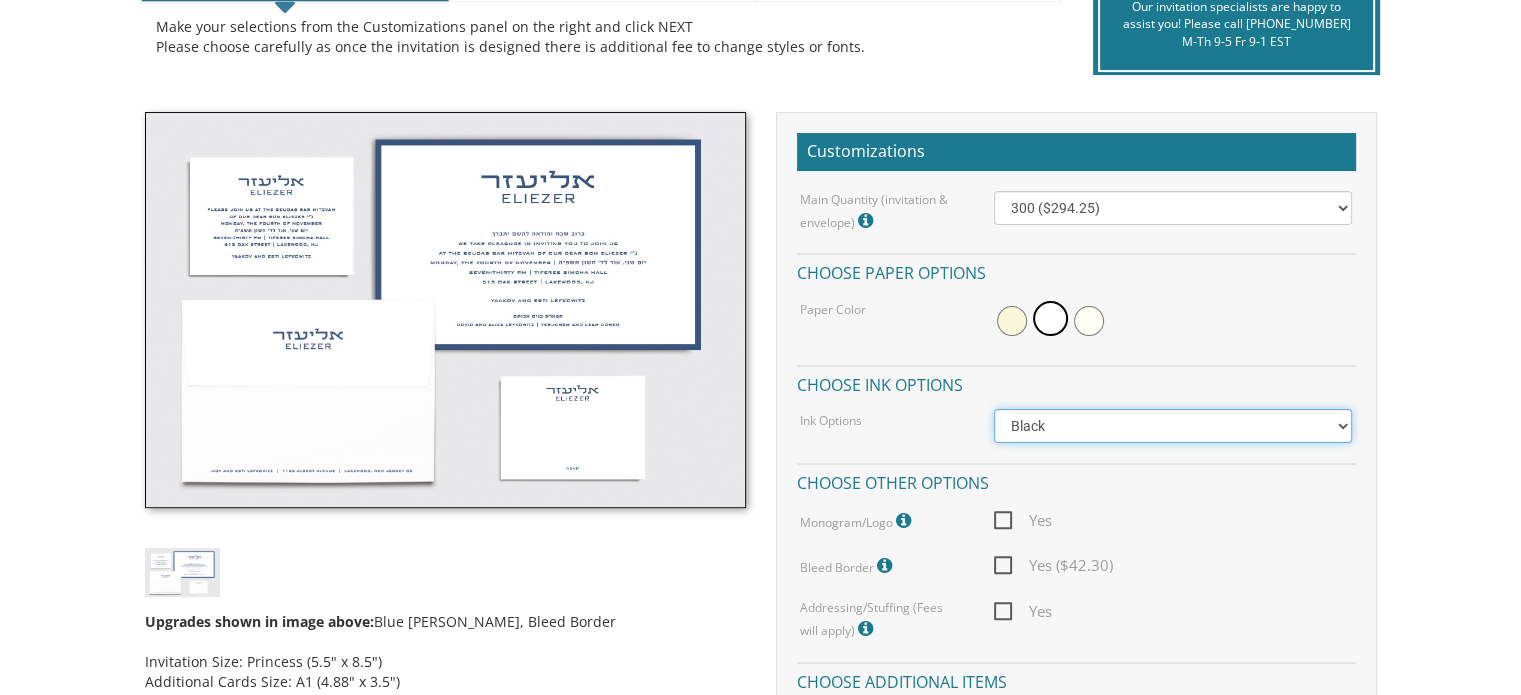 select on "Standard" 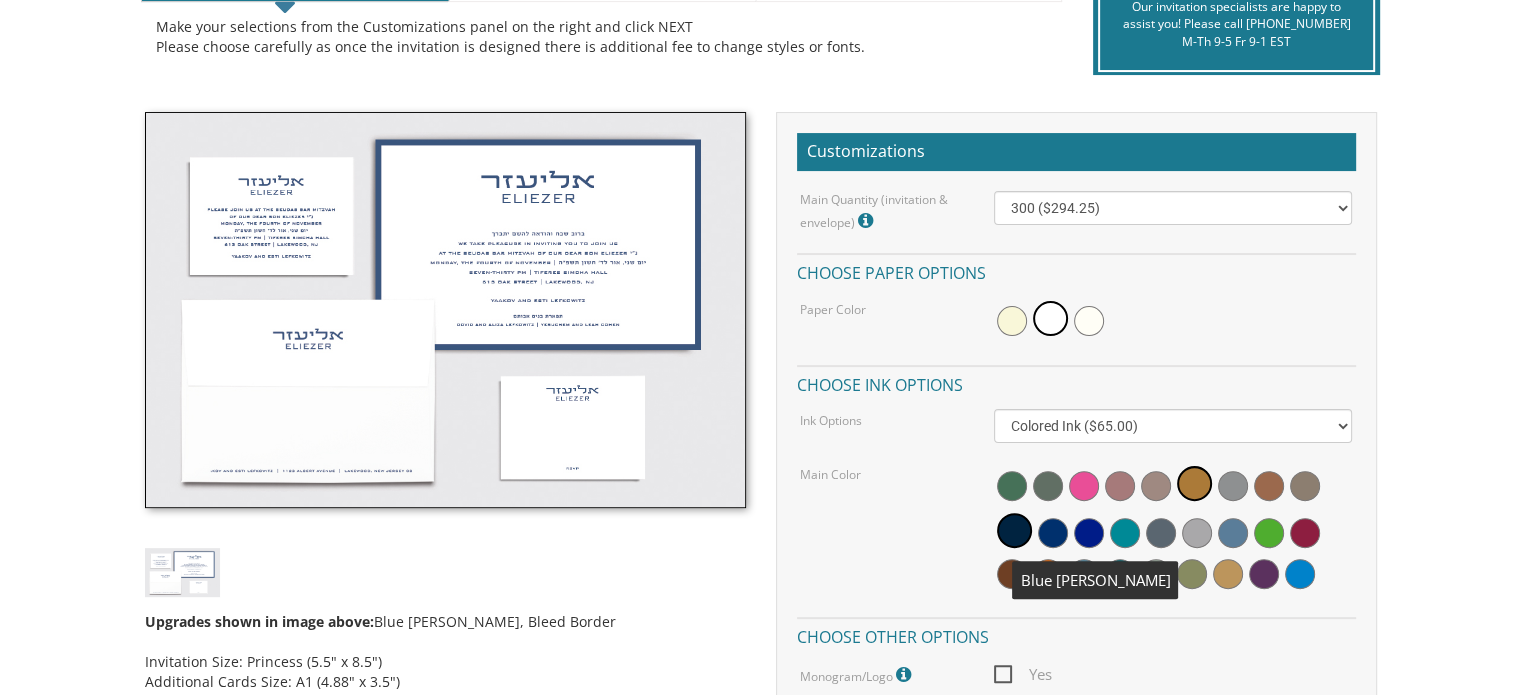 click at bounding box center (1053, 533) 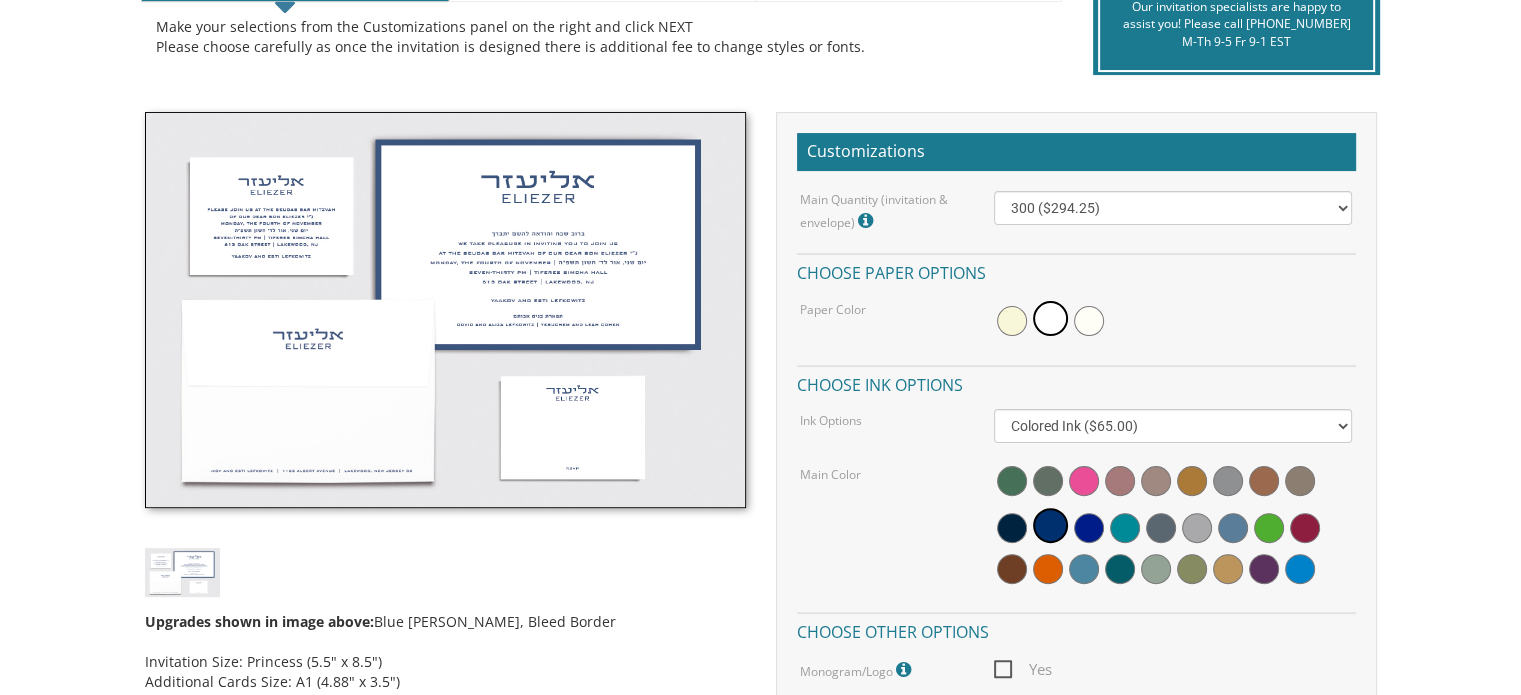 click on "My Cart
{{shoppingcart.totalQuantityDisplay}}
Total:
{{shoppingcart.subtotal}}
{{[DOMAIN_NAME]}}
{{shoppingcartitem.description}}
Qty. {{shoppingcartitem.quantity}}
{{[DOMAIN_NAME]}}" at bounding box center (760, 928) 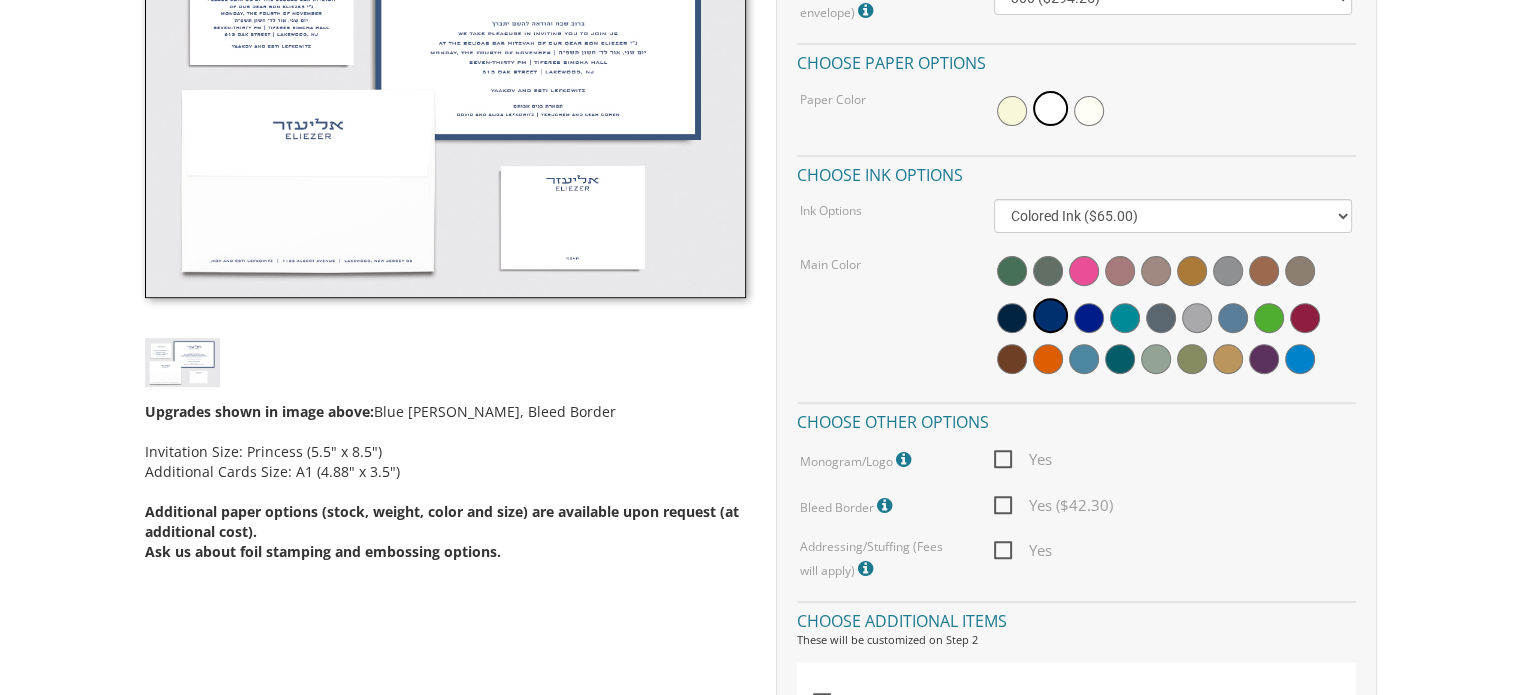 scroll, scrollTop: 732, scrollLeft: 0, axis: vertical 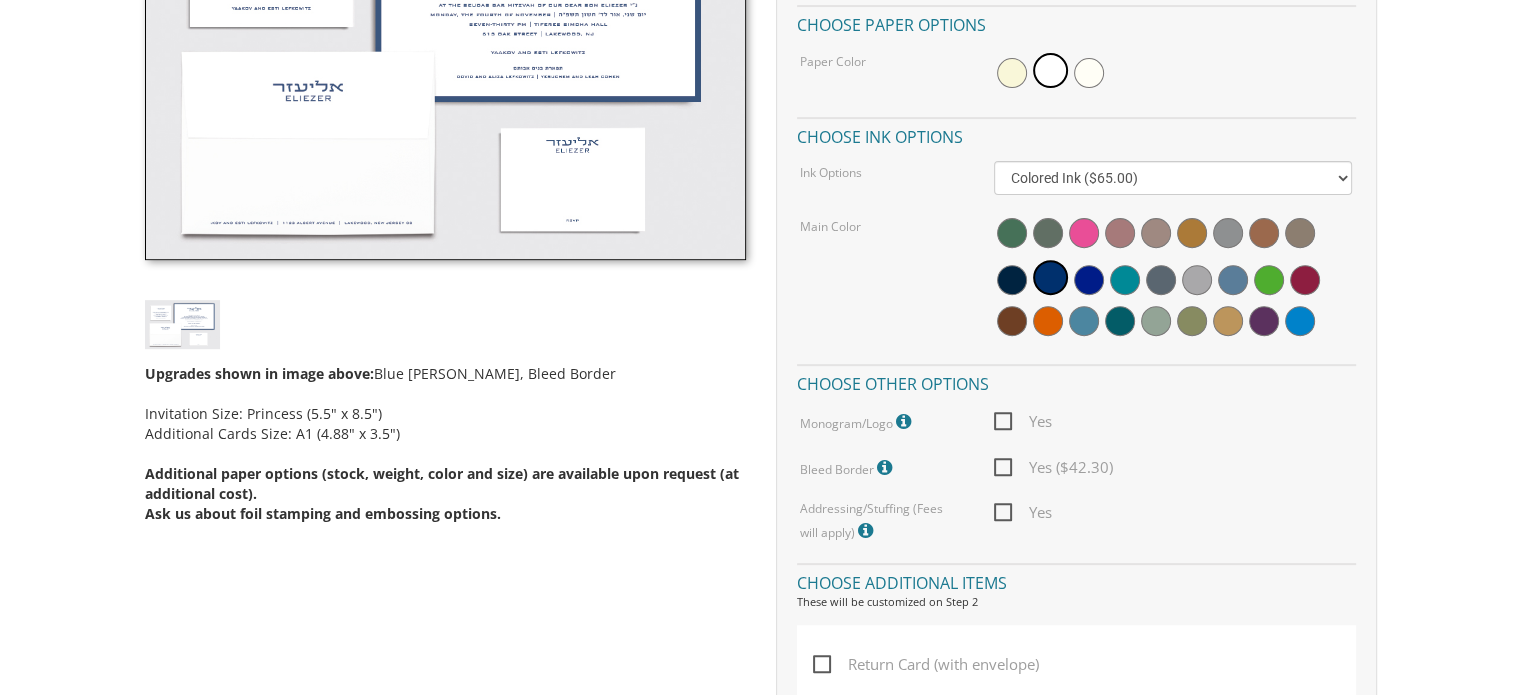 click on "Yes" at bounding box center (1023, 421) 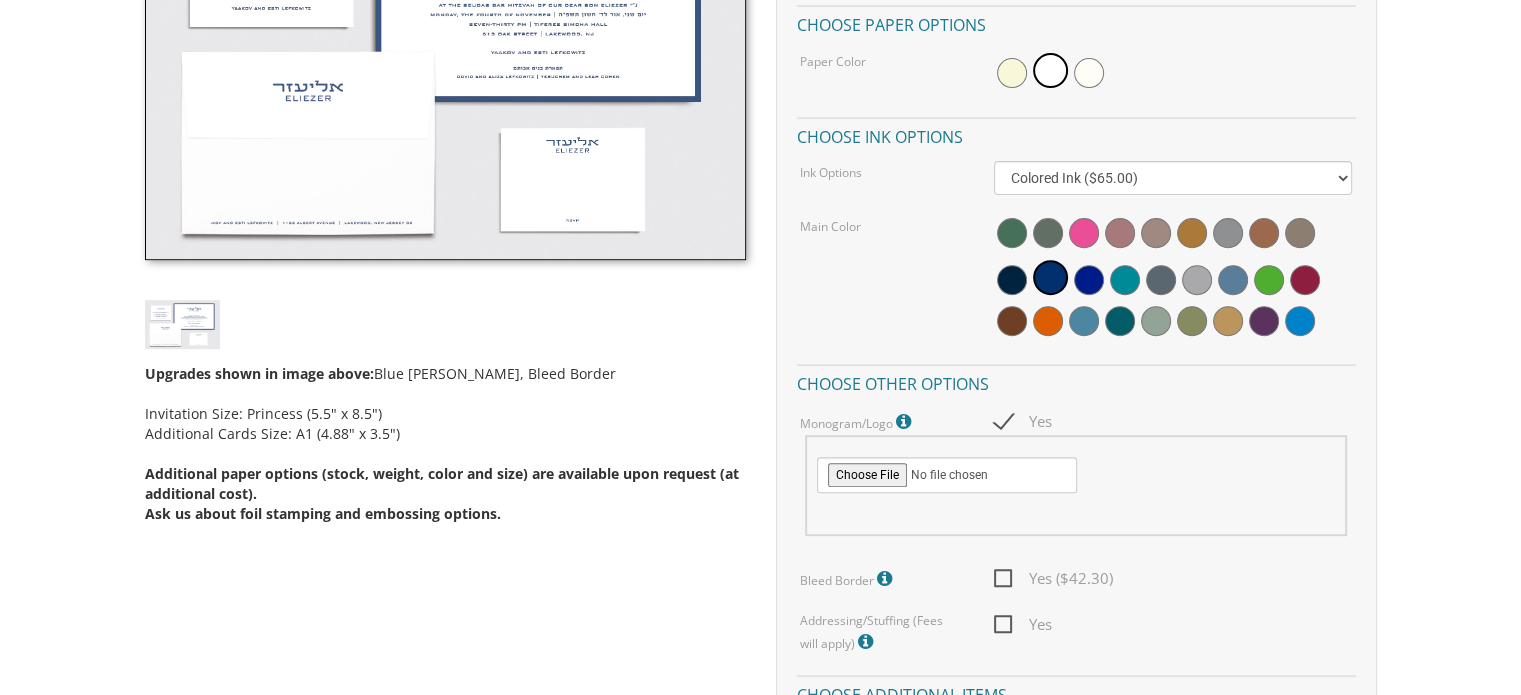 click on "Yes" at bounding box center [1023, 421] 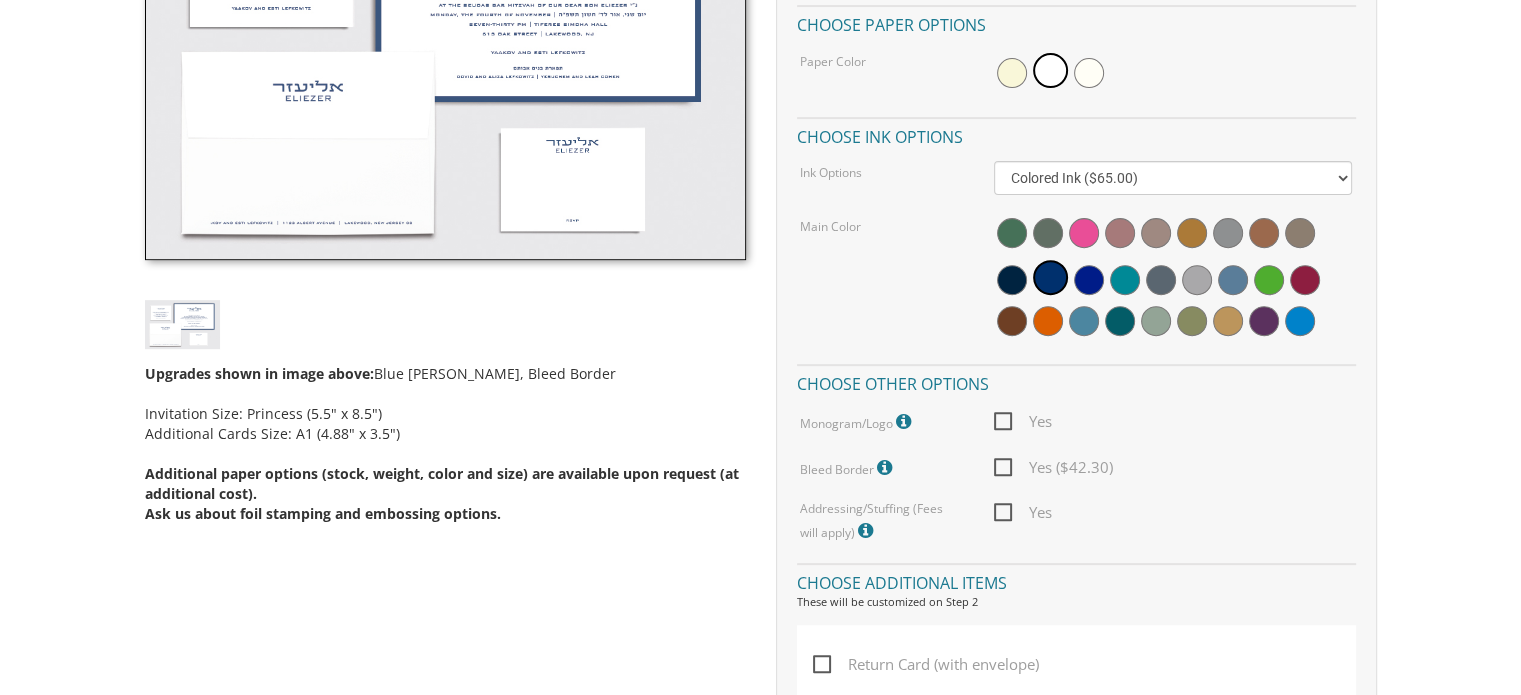 click on "Yes" at bounding box center [1023, 512] 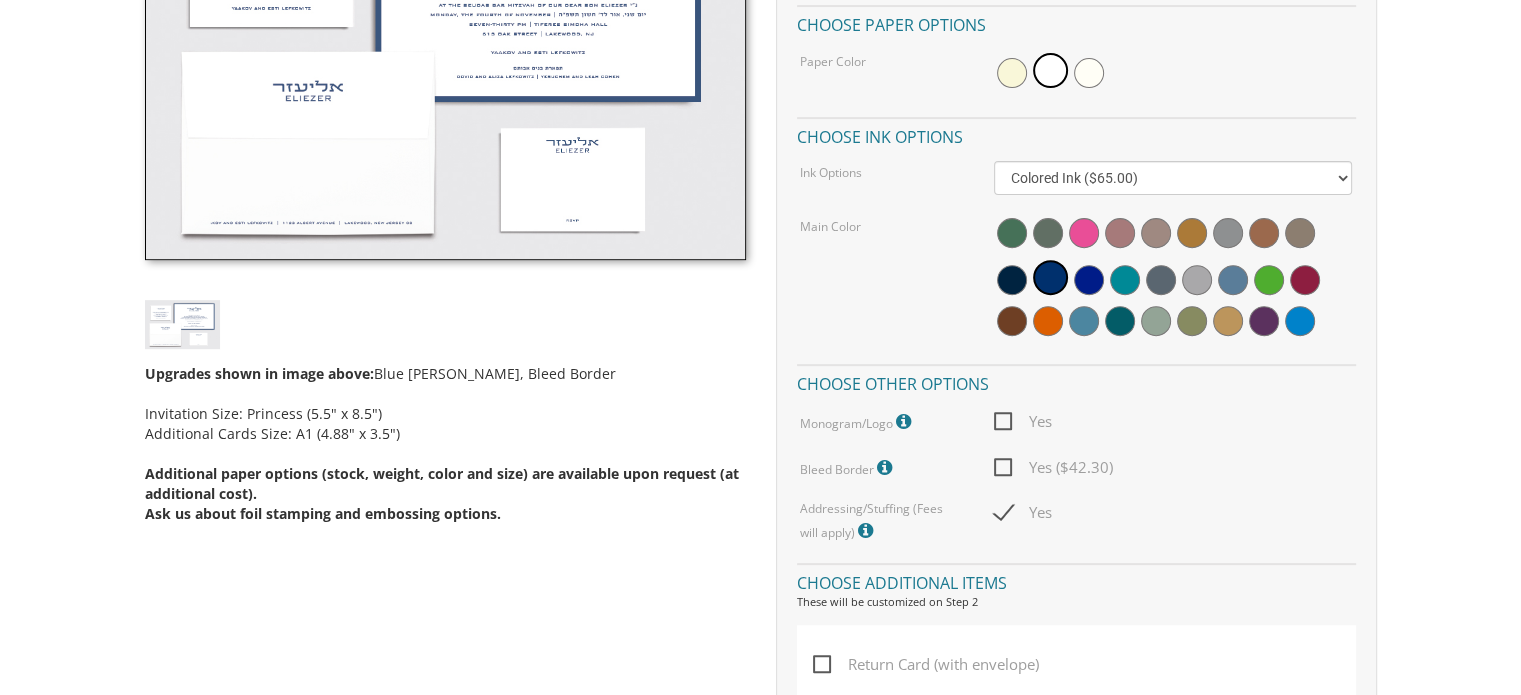 click on "Yes" at bounding box center (1023, 512) 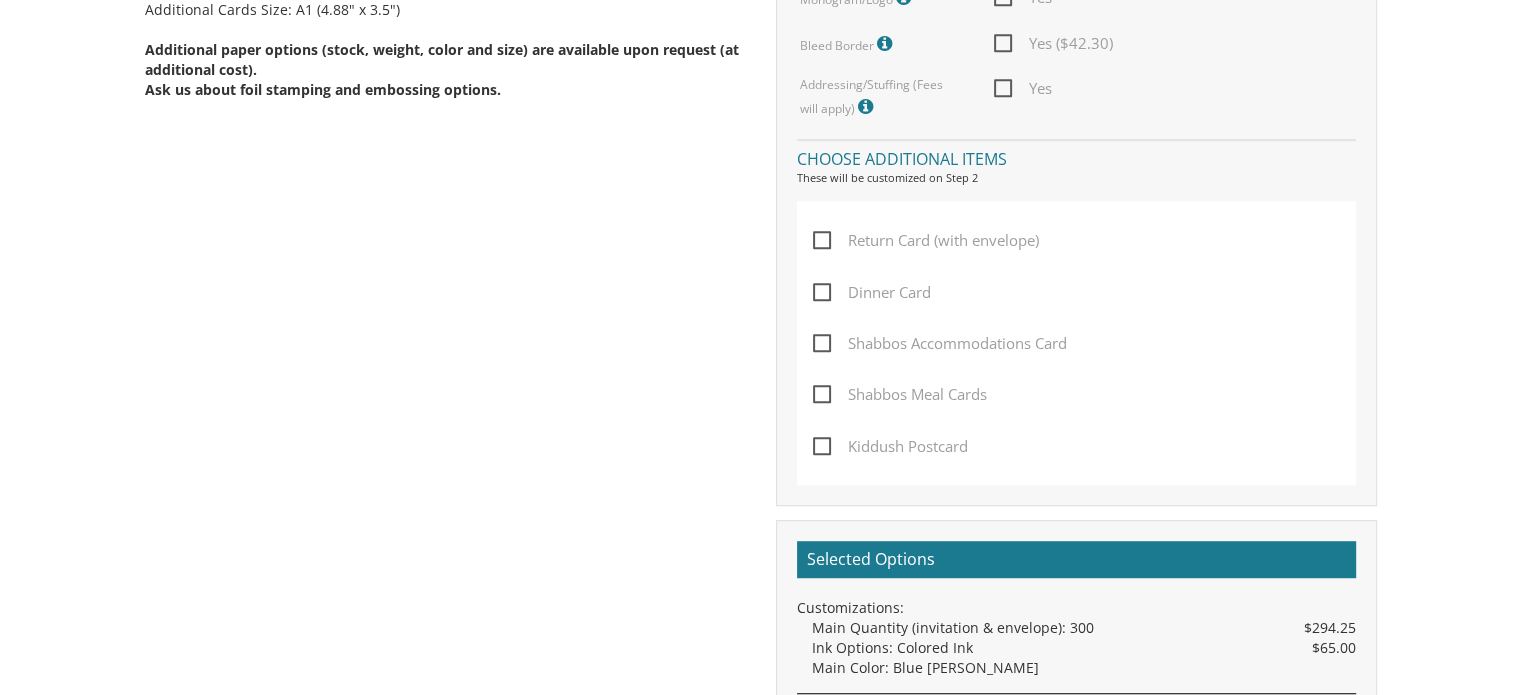 scroll, scrollTop: 1158, scrollLeft: 0, axis: vertical 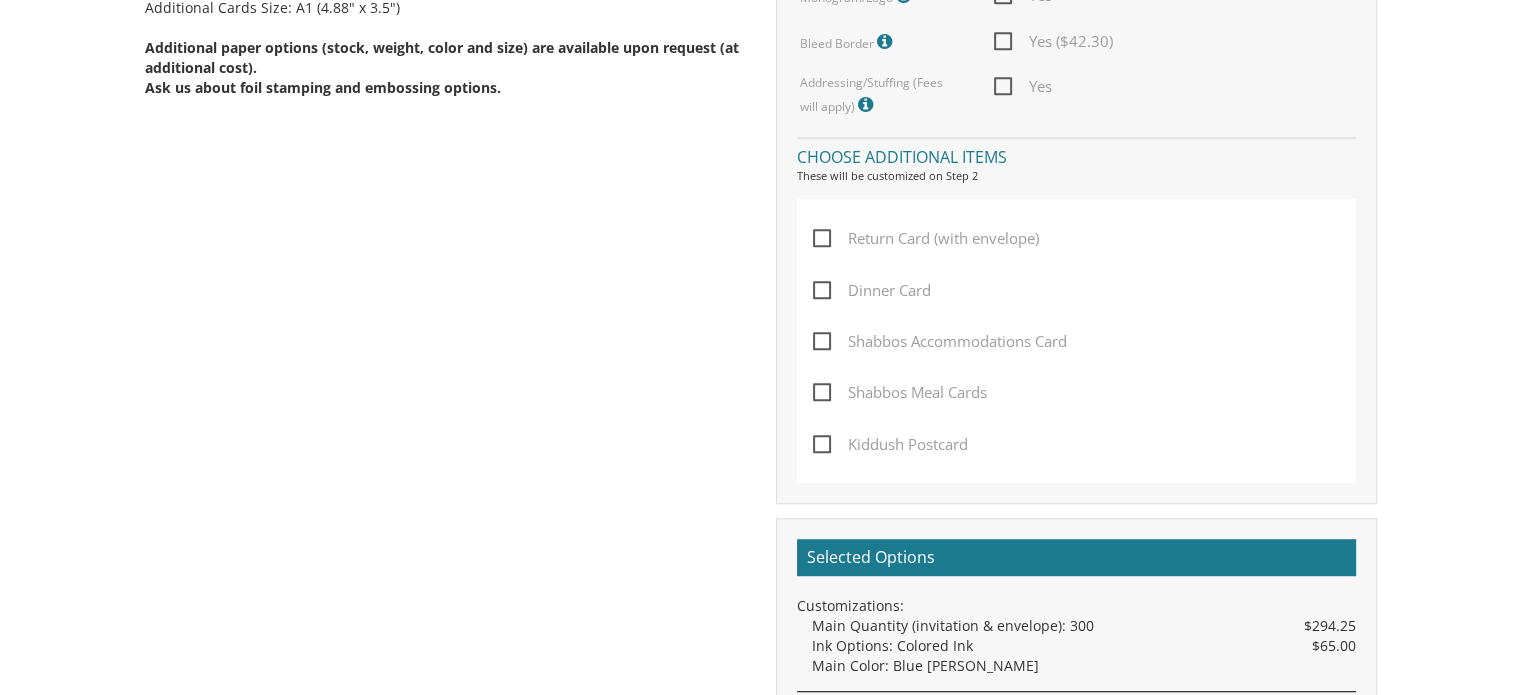 click on "Return Card (with envelope)" at bounding box center (926, 238) 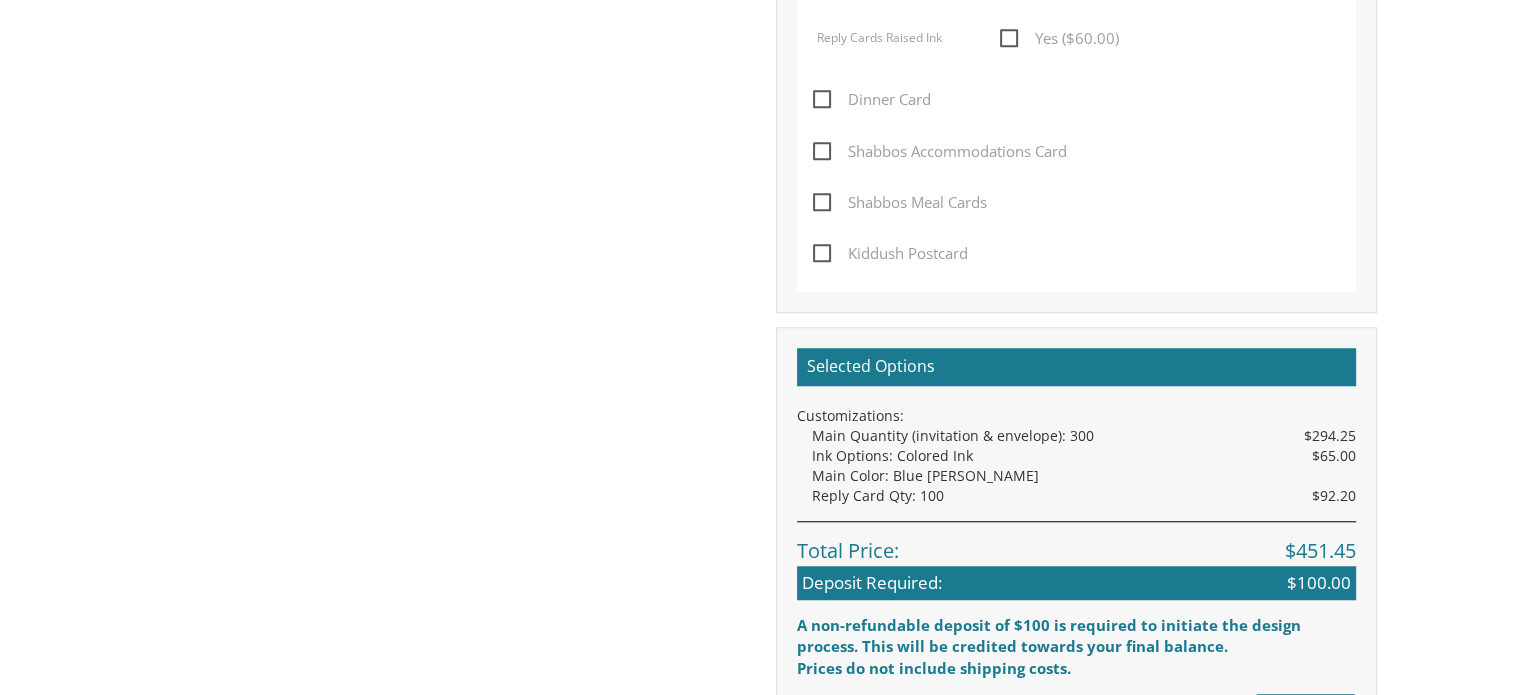 scroll, scrollTop: 1560, scrollLeft: 0, axis: vertical 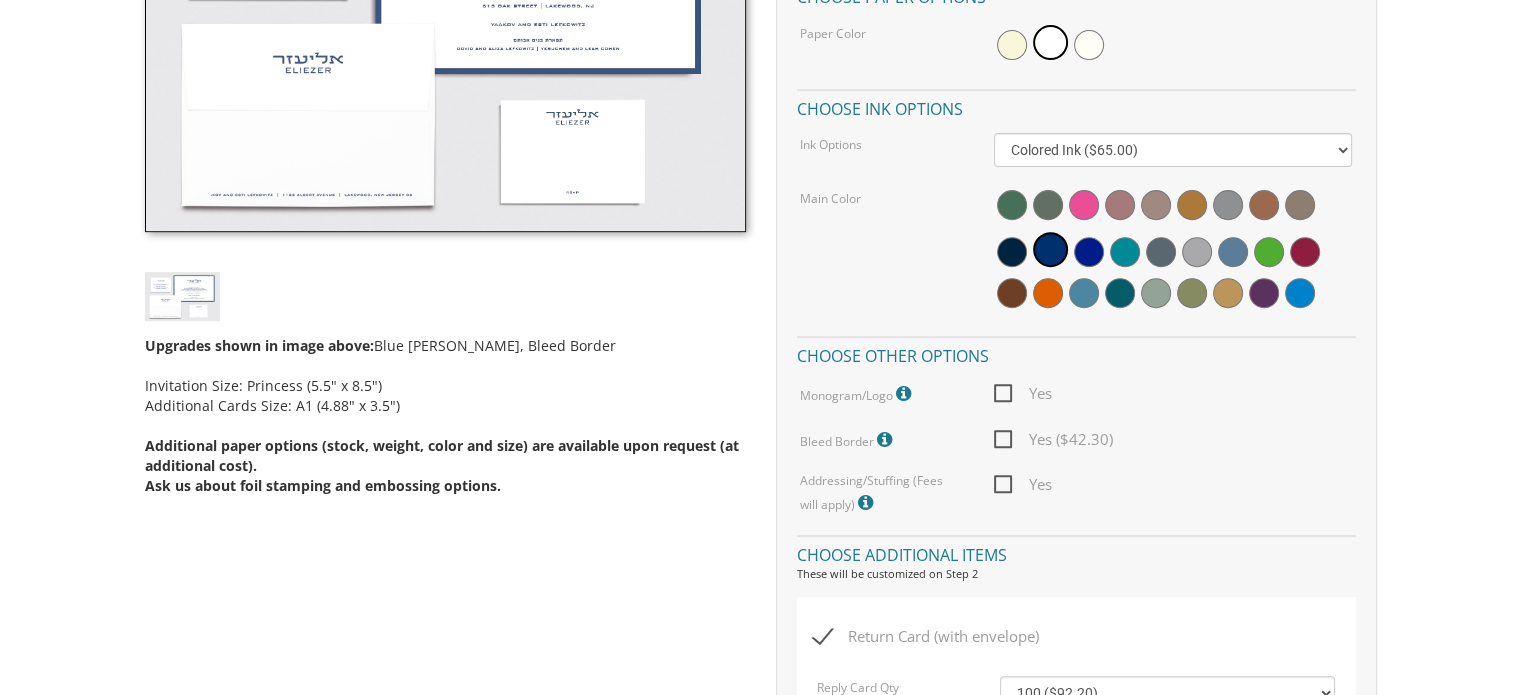 drag, startPoint x: 367, startPoint y: 382, endPoint x: 303, endPoint y: 381, distance: 64.00781 